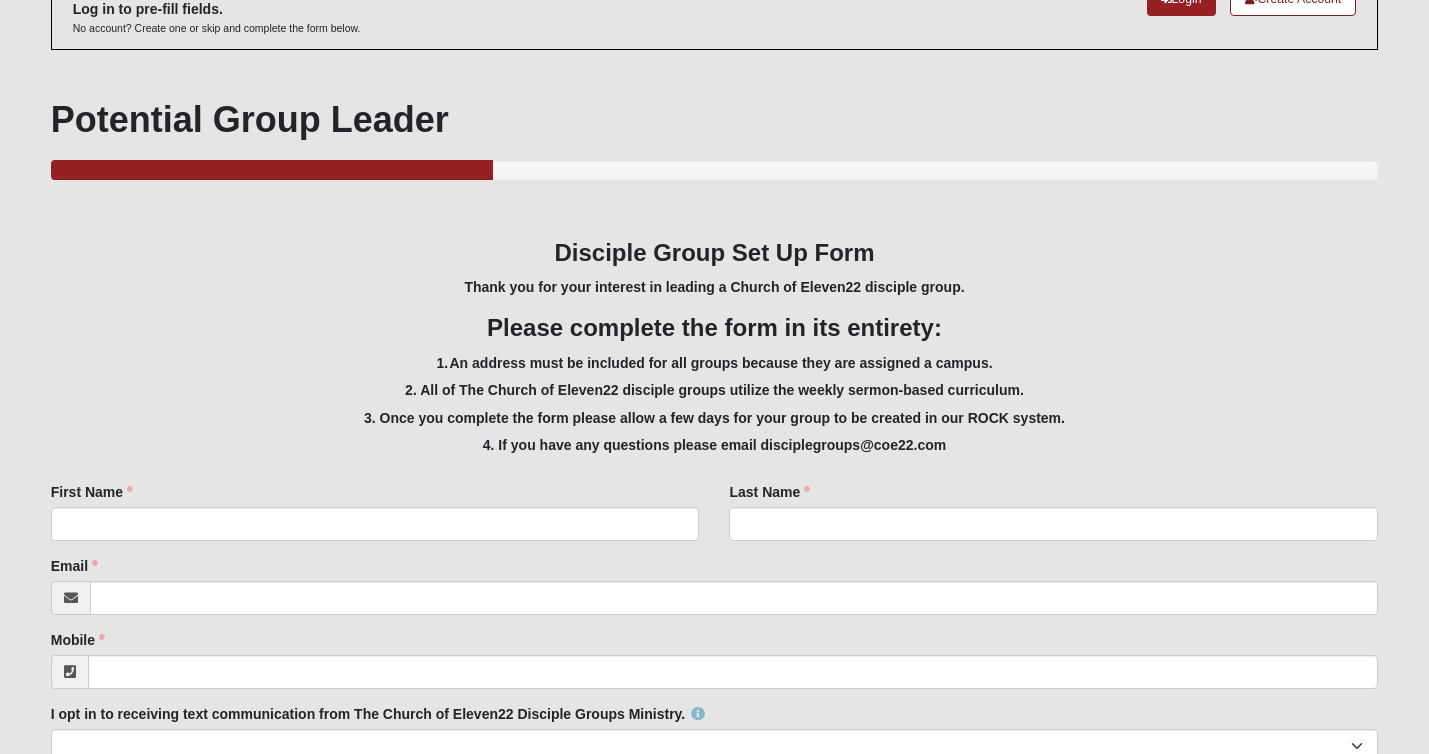 scroll, scrollTop: 138, scrollLeft: 0, axis: vertical 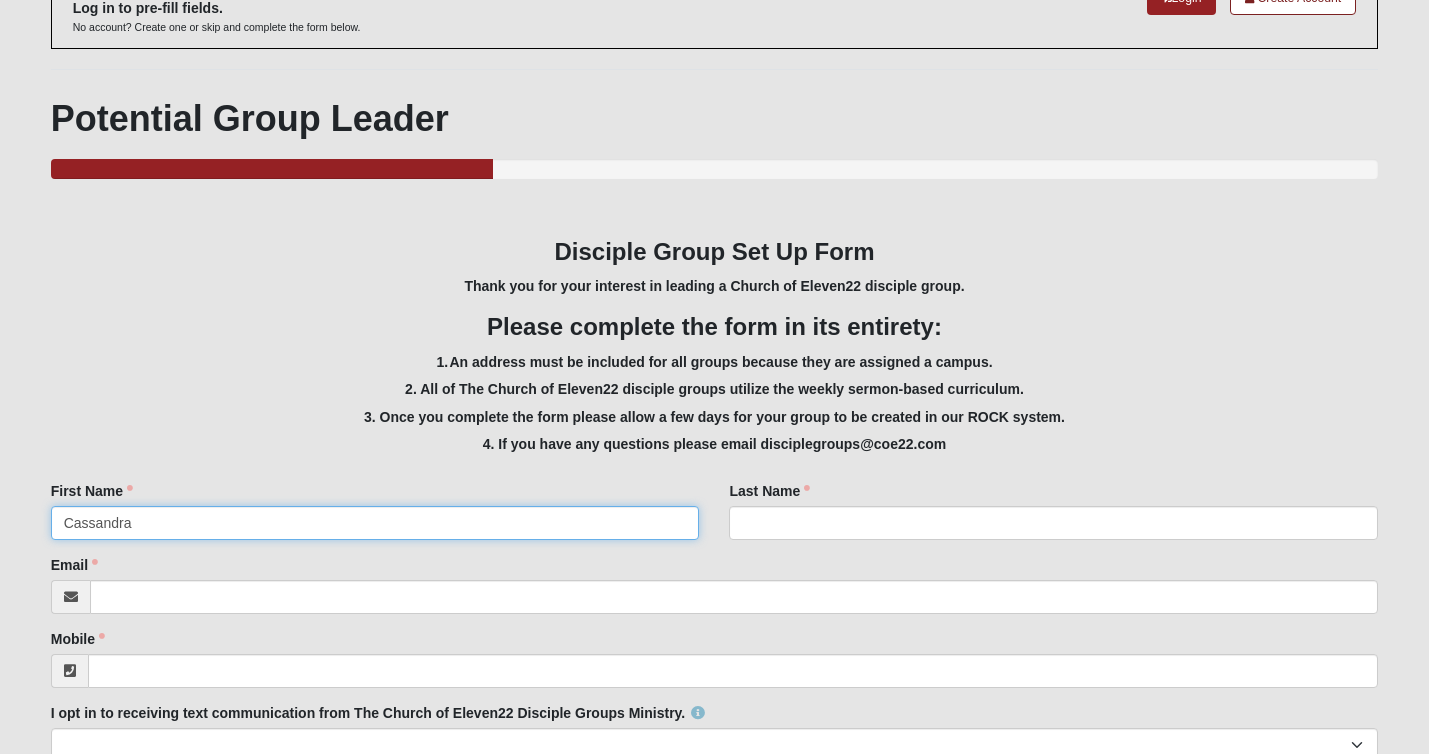 type on "Cassandra" 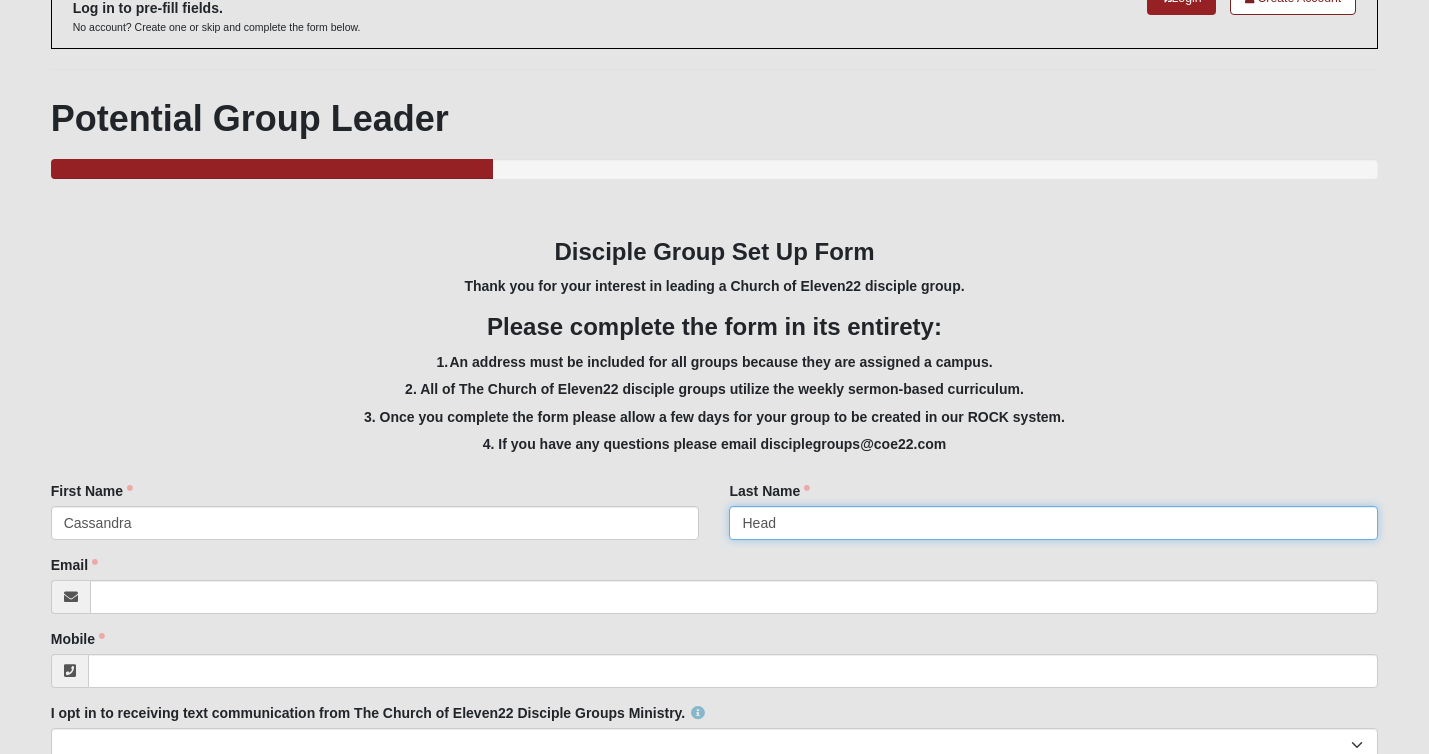 type on "Head" 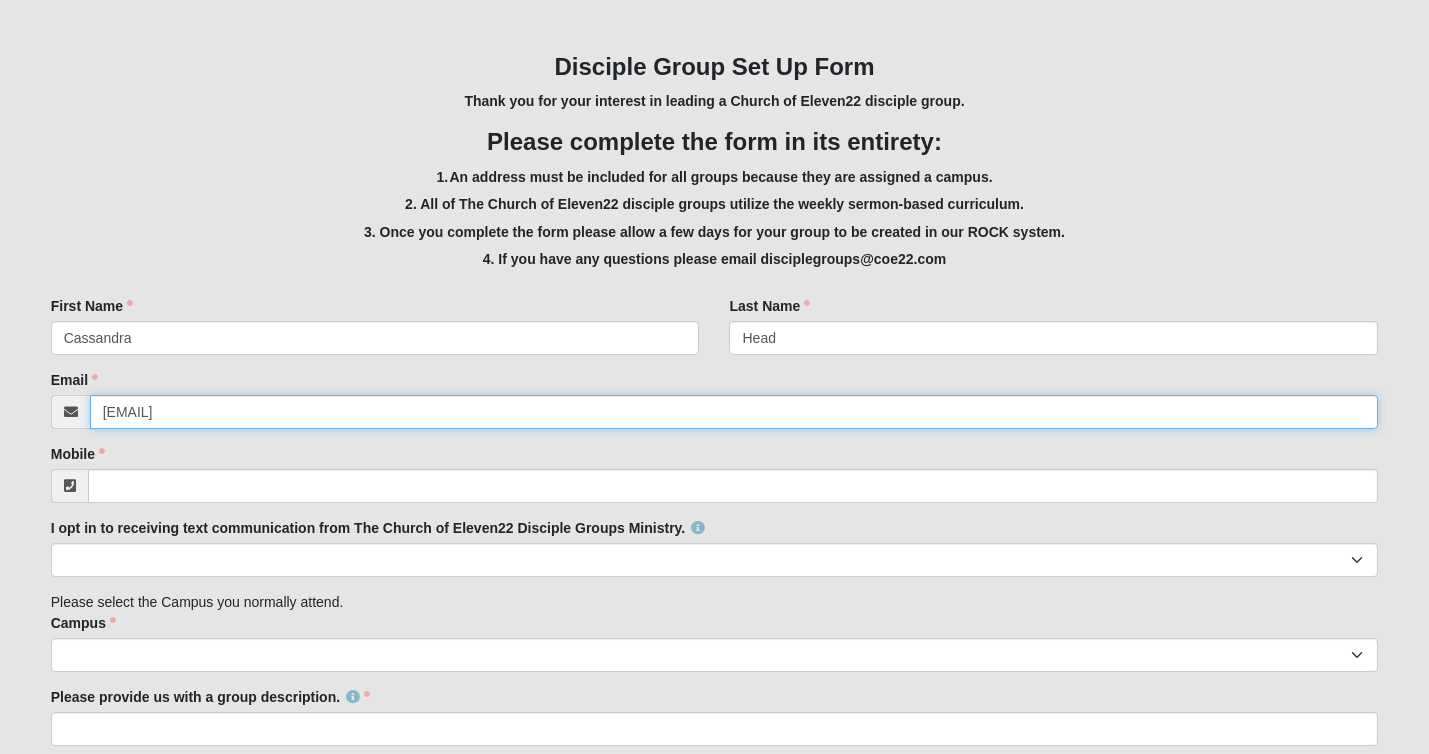 scroll, scrollTop: 325, scrollLeft: 0, axis: vertical 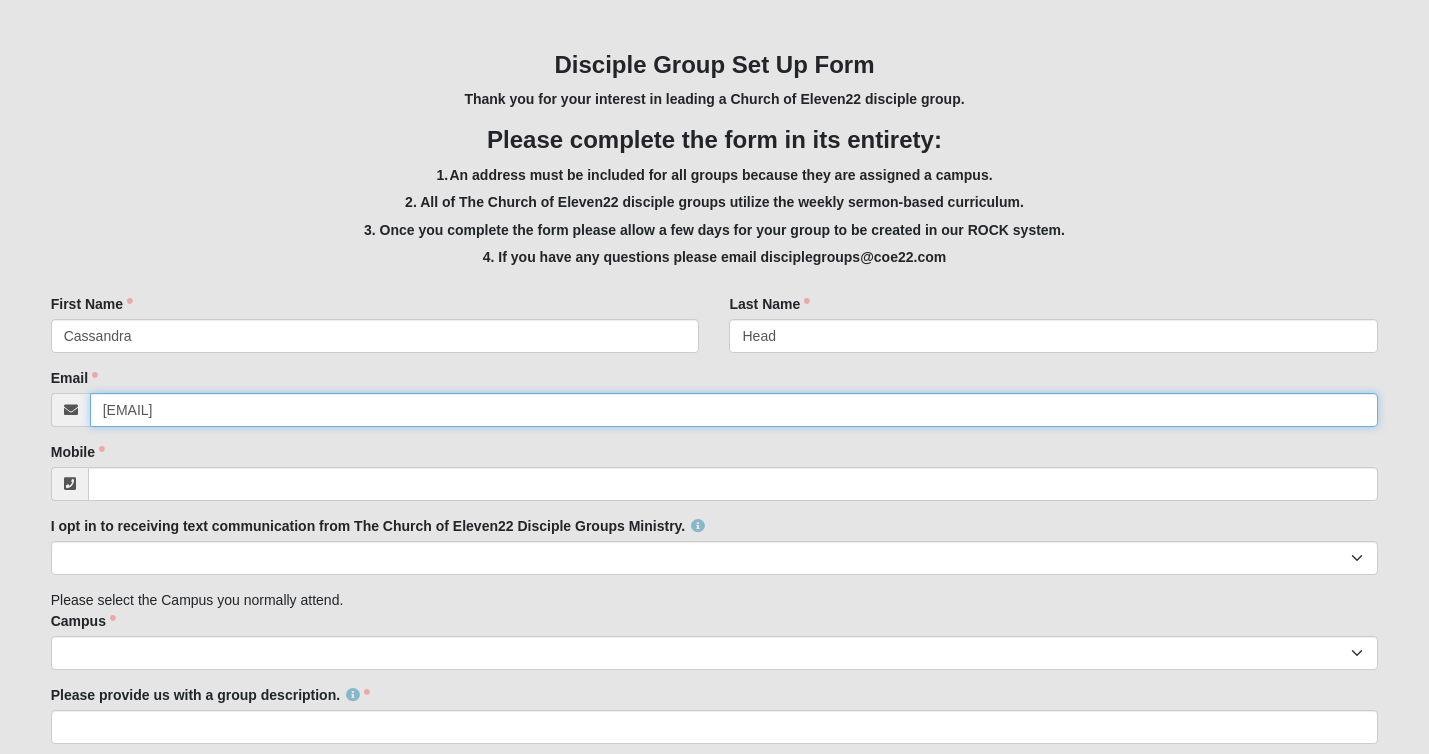 type on "[EMAIL]" 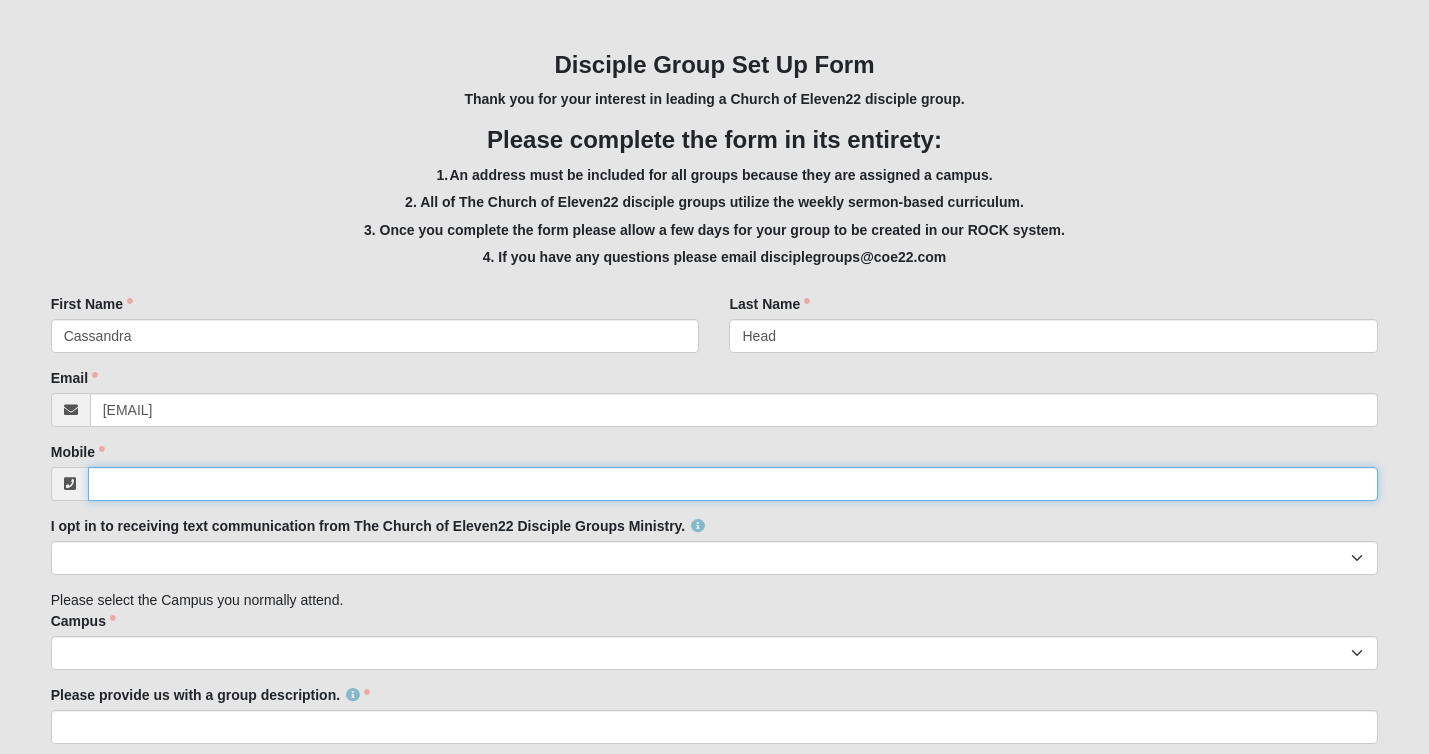 click on "Mobile" at bounding box center [733, 484] 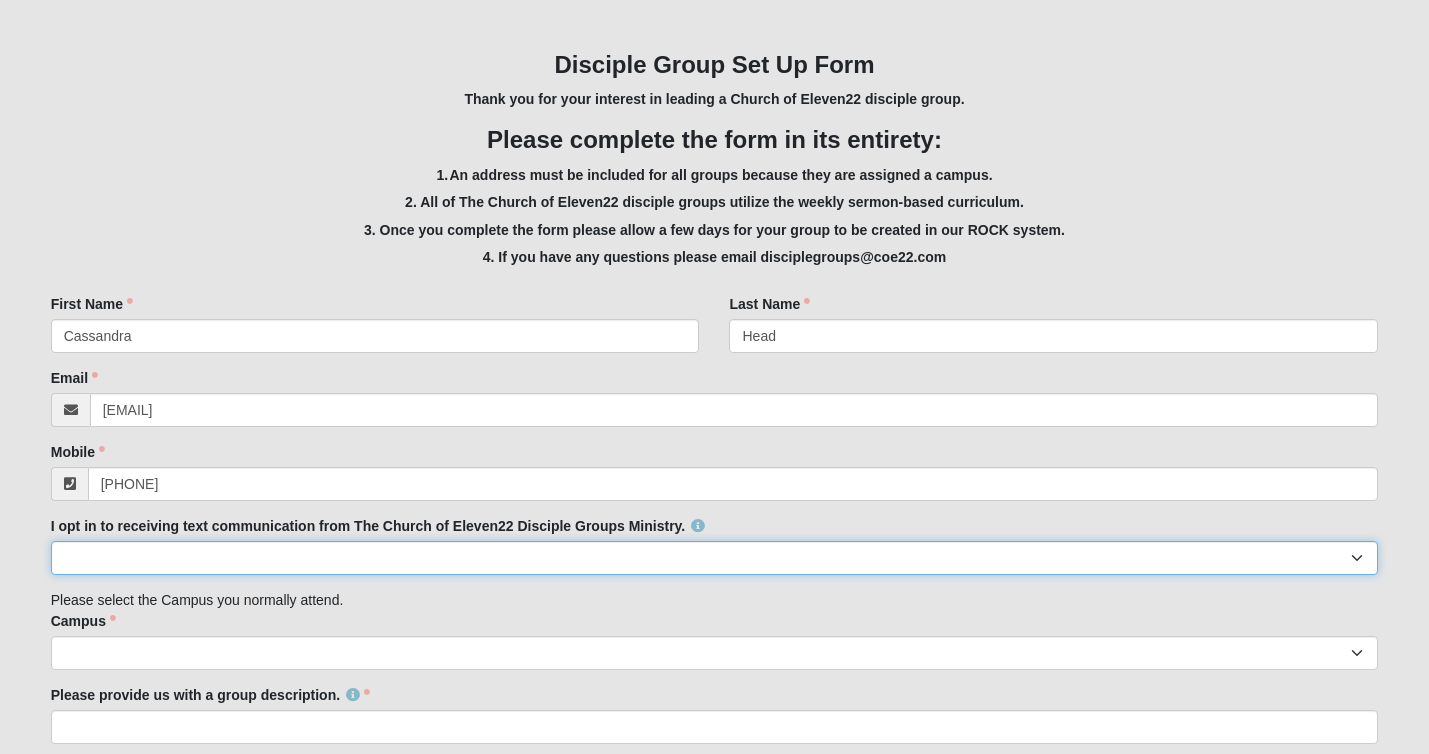 type on "[PHONE]" 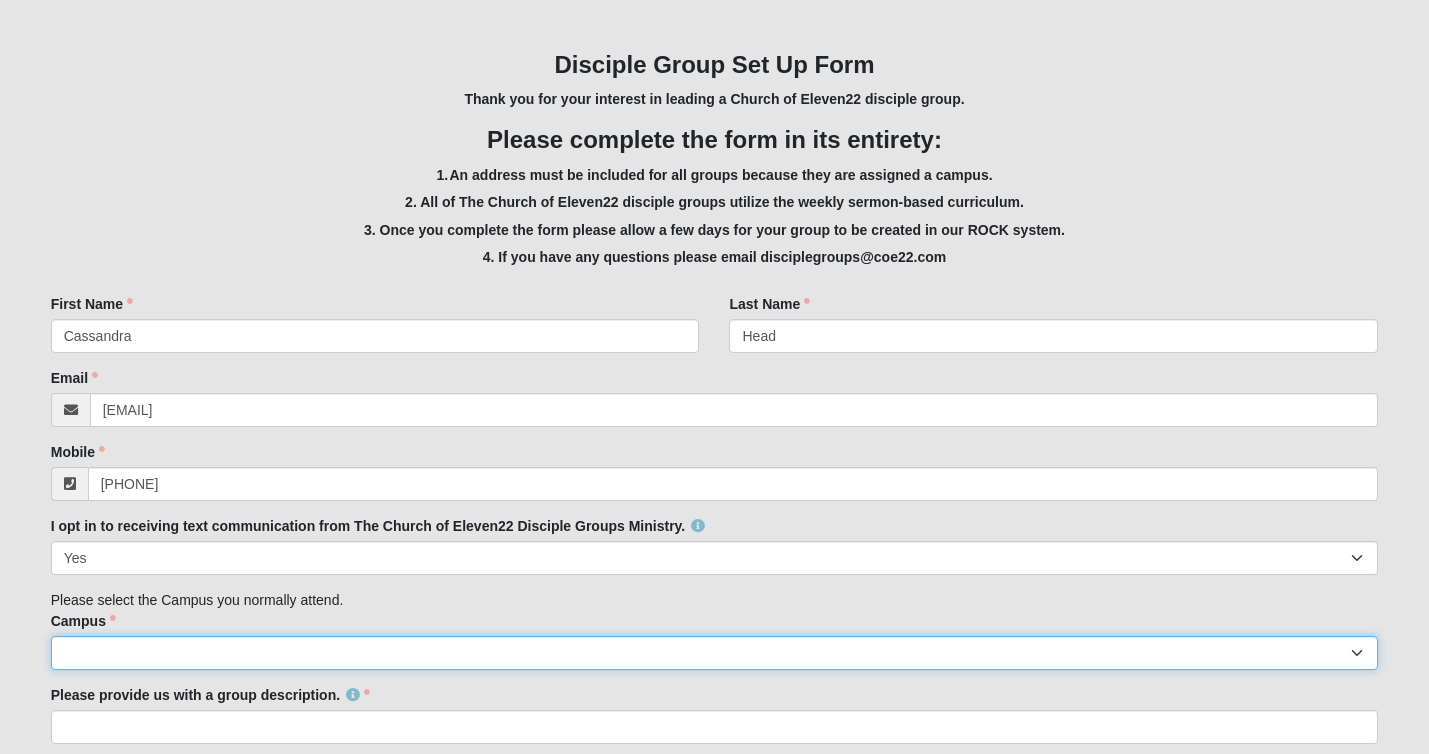 select on "17" 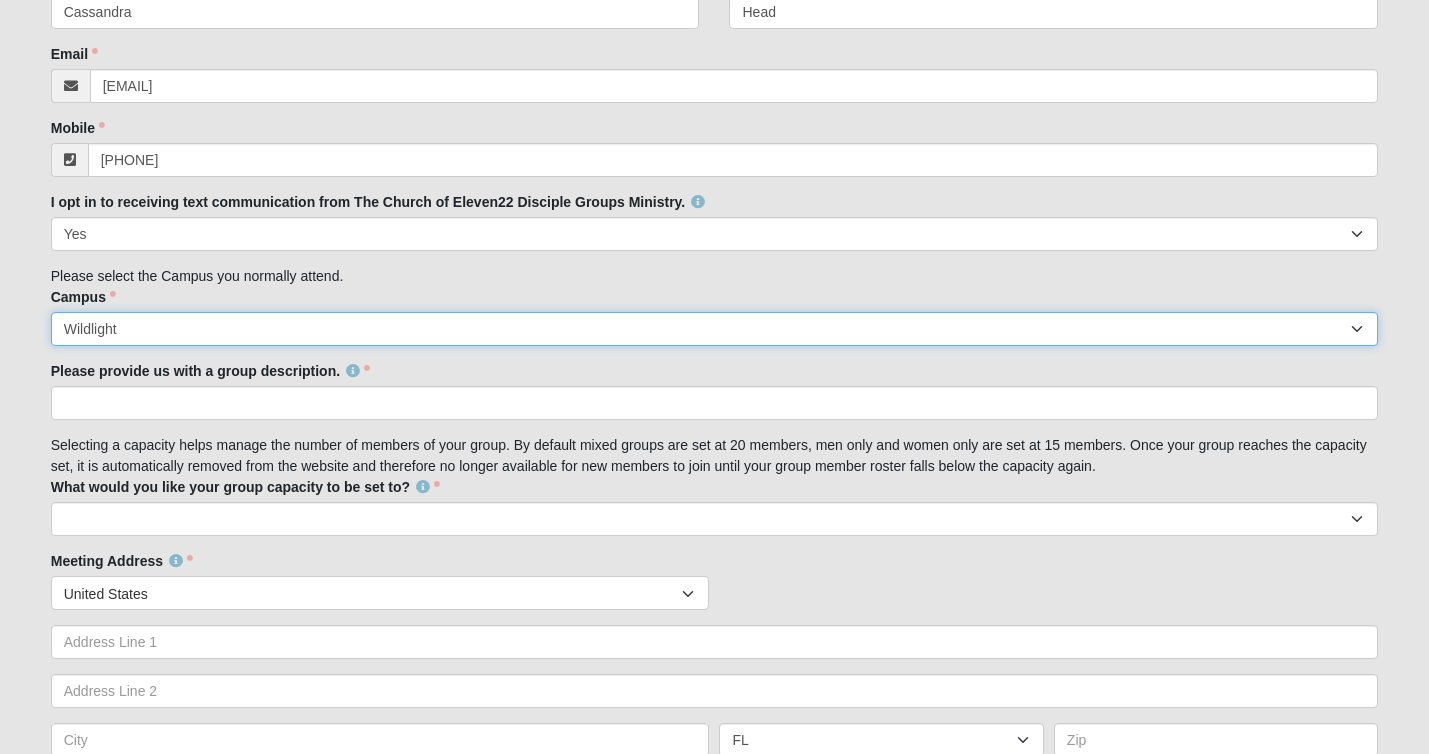 scroll, scrollTop: 658, scrollLeft: 0, axis: vertical 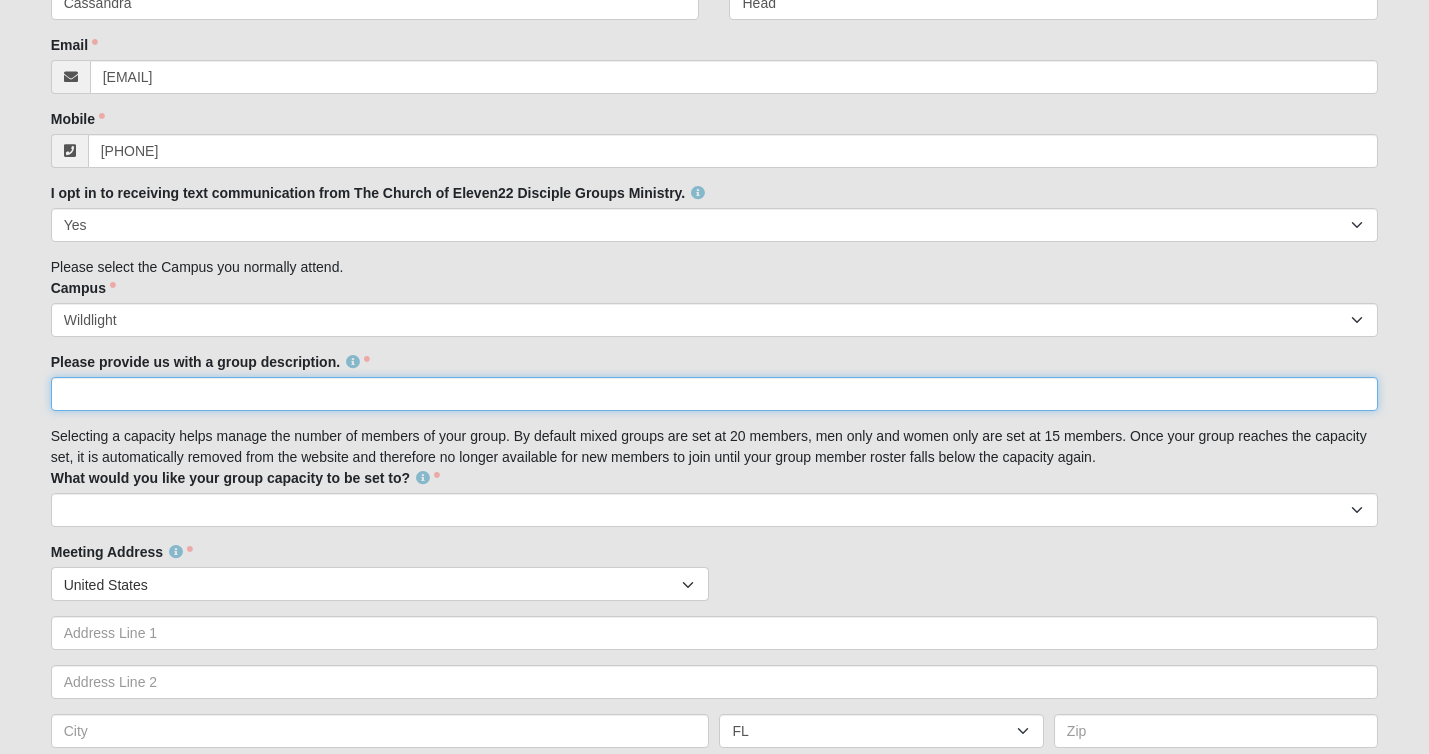click on "Please provide us with a group description." at bounding box center (715, 394) 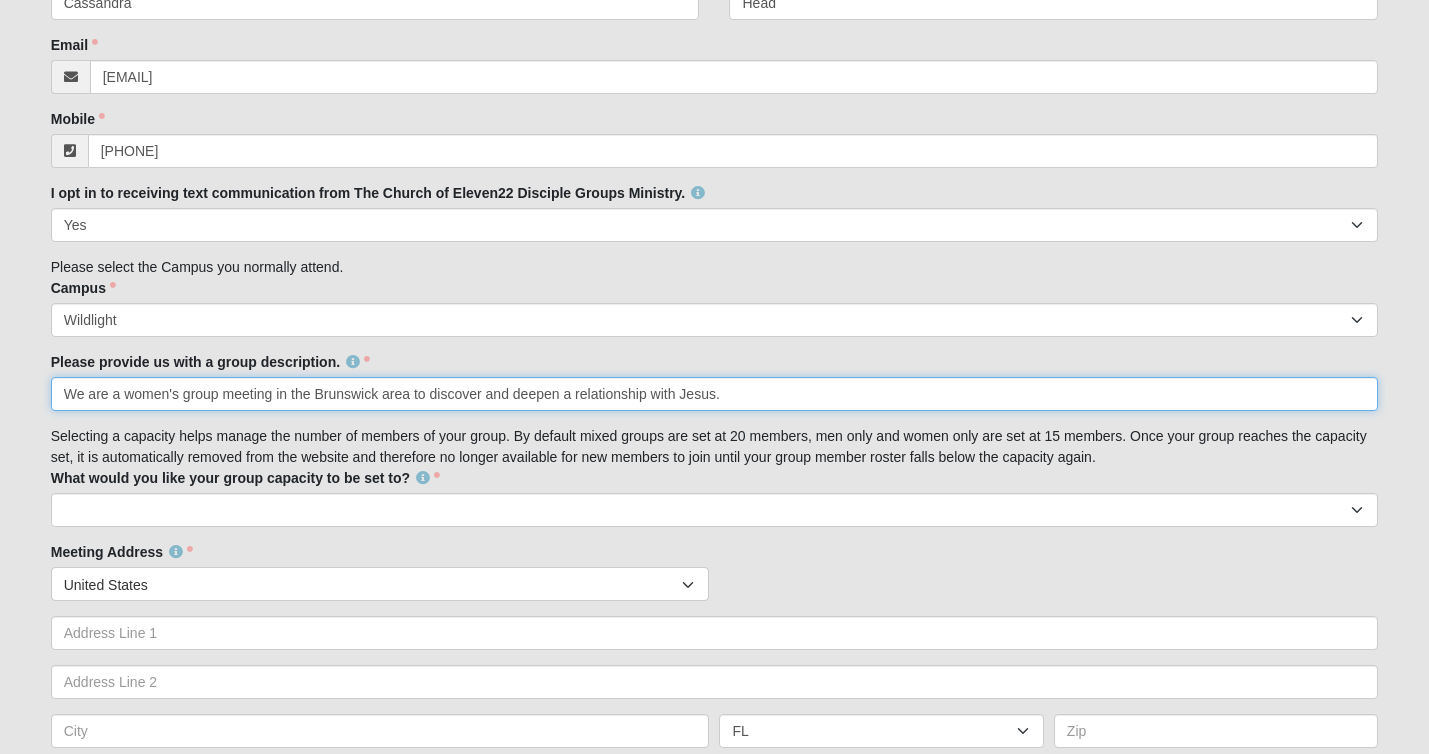 type on "We are a women's group meeting in the Brunswick area to discover and deepen a relationship with Jesus." 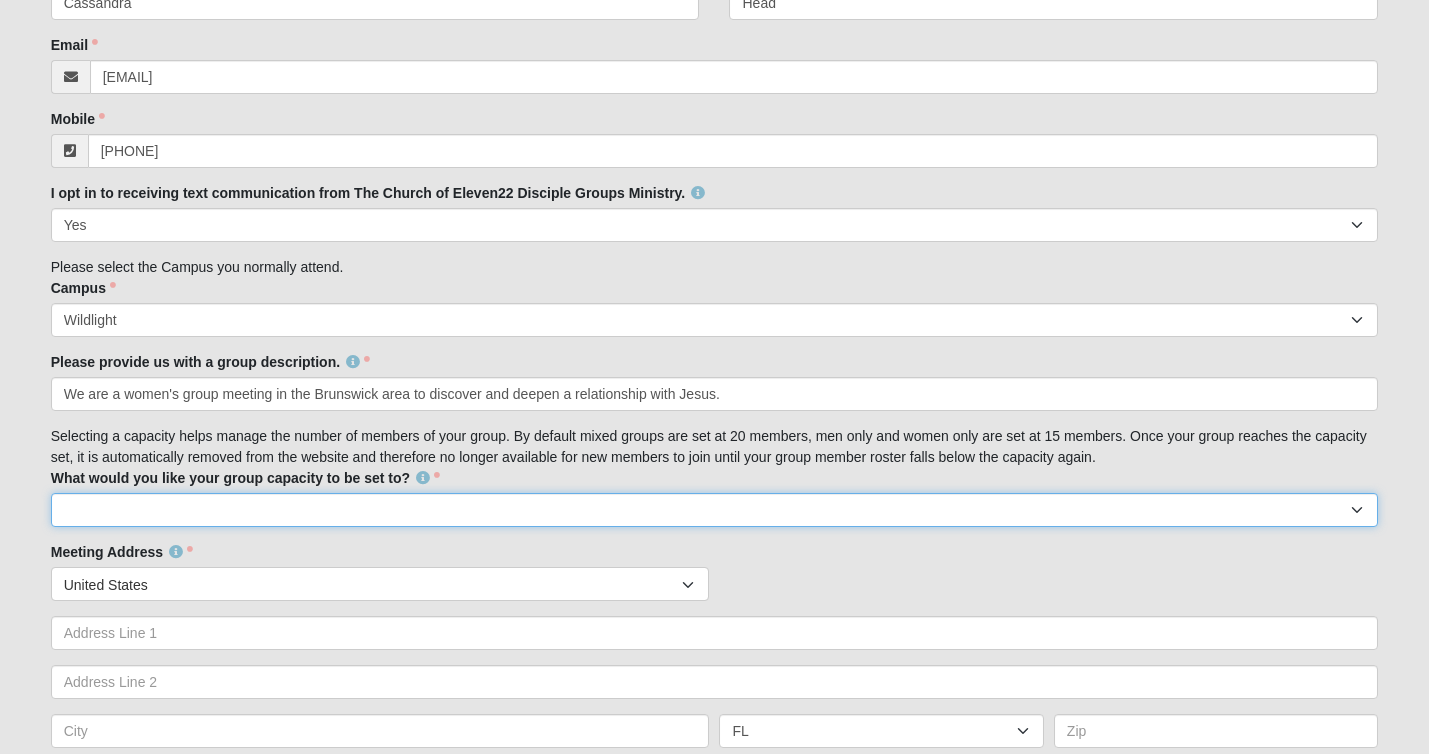 select on "20" 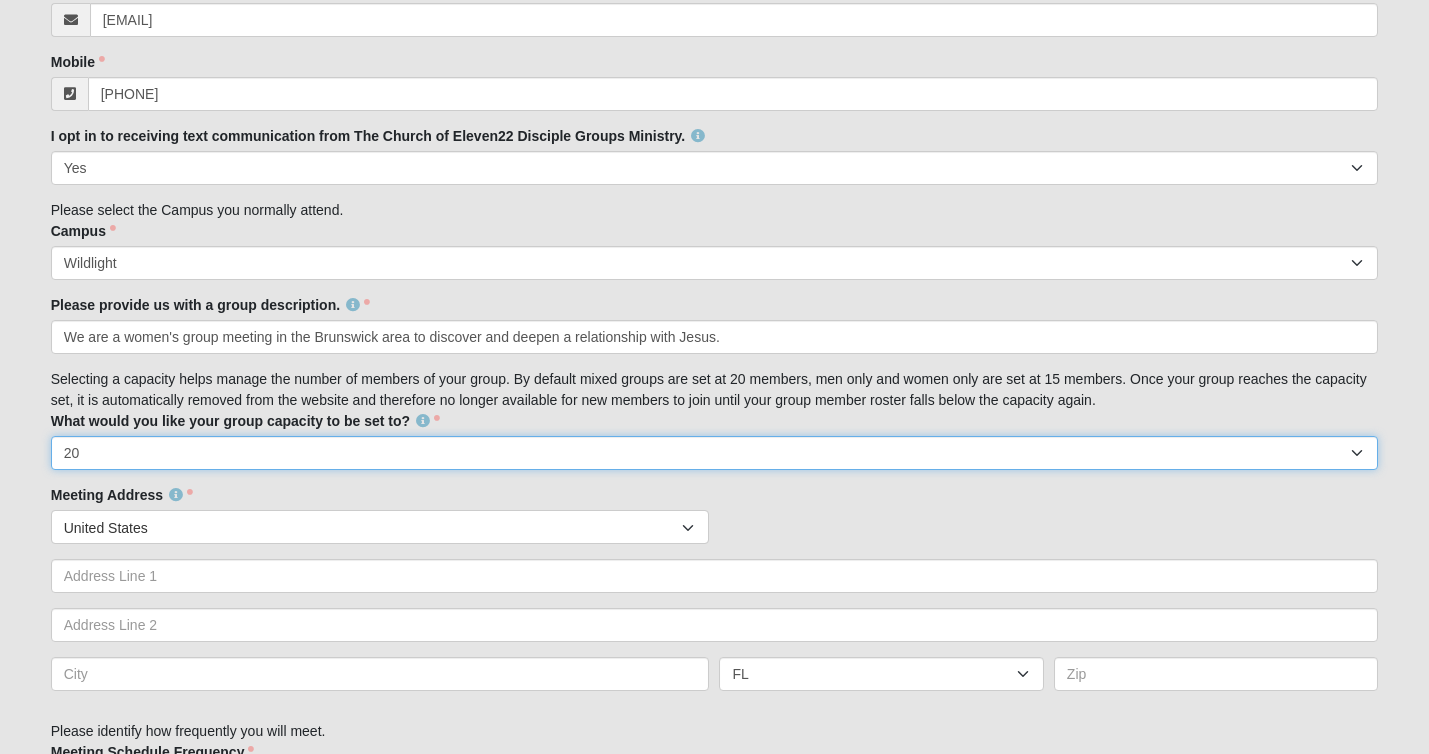 scroll, scrollTop: 743, scrollLeft: 0, axis: vertical 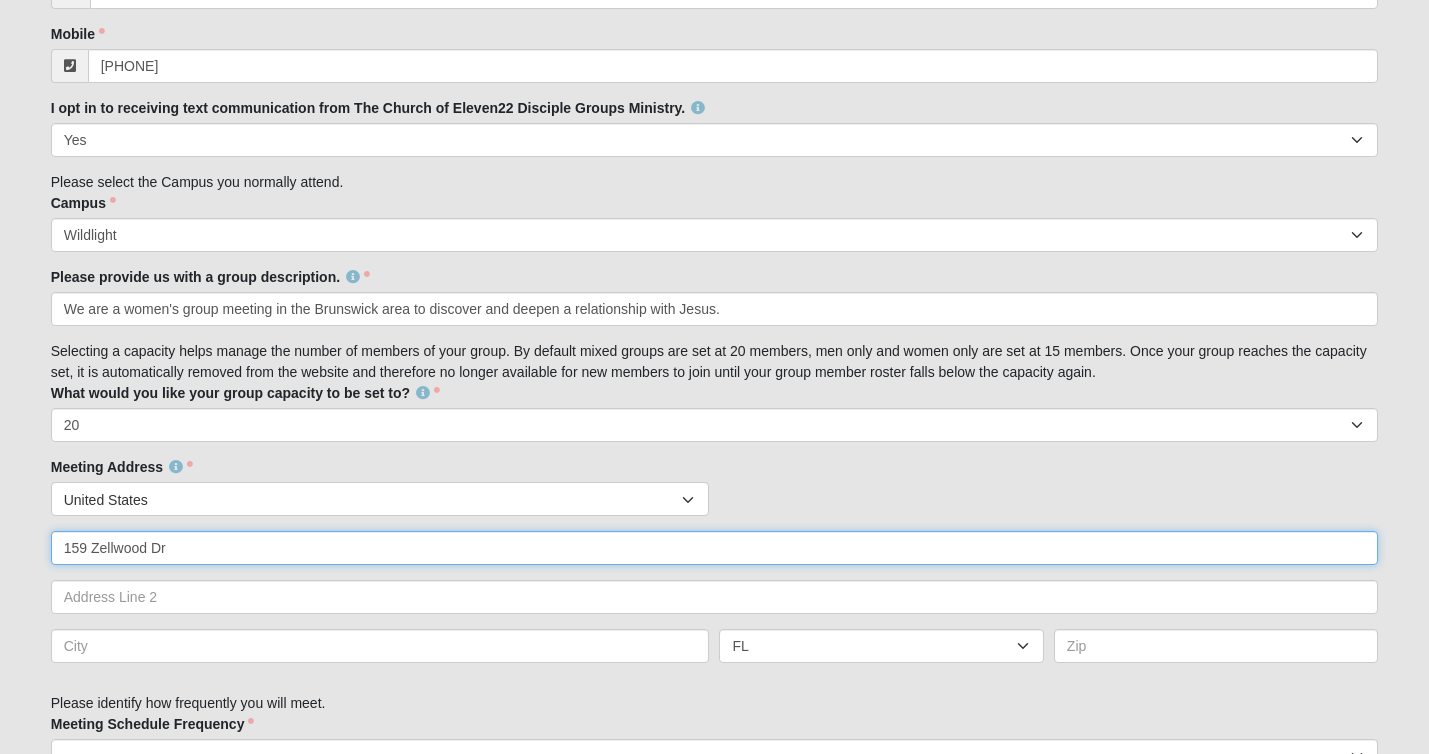 type on "159 Zellwood Dr" 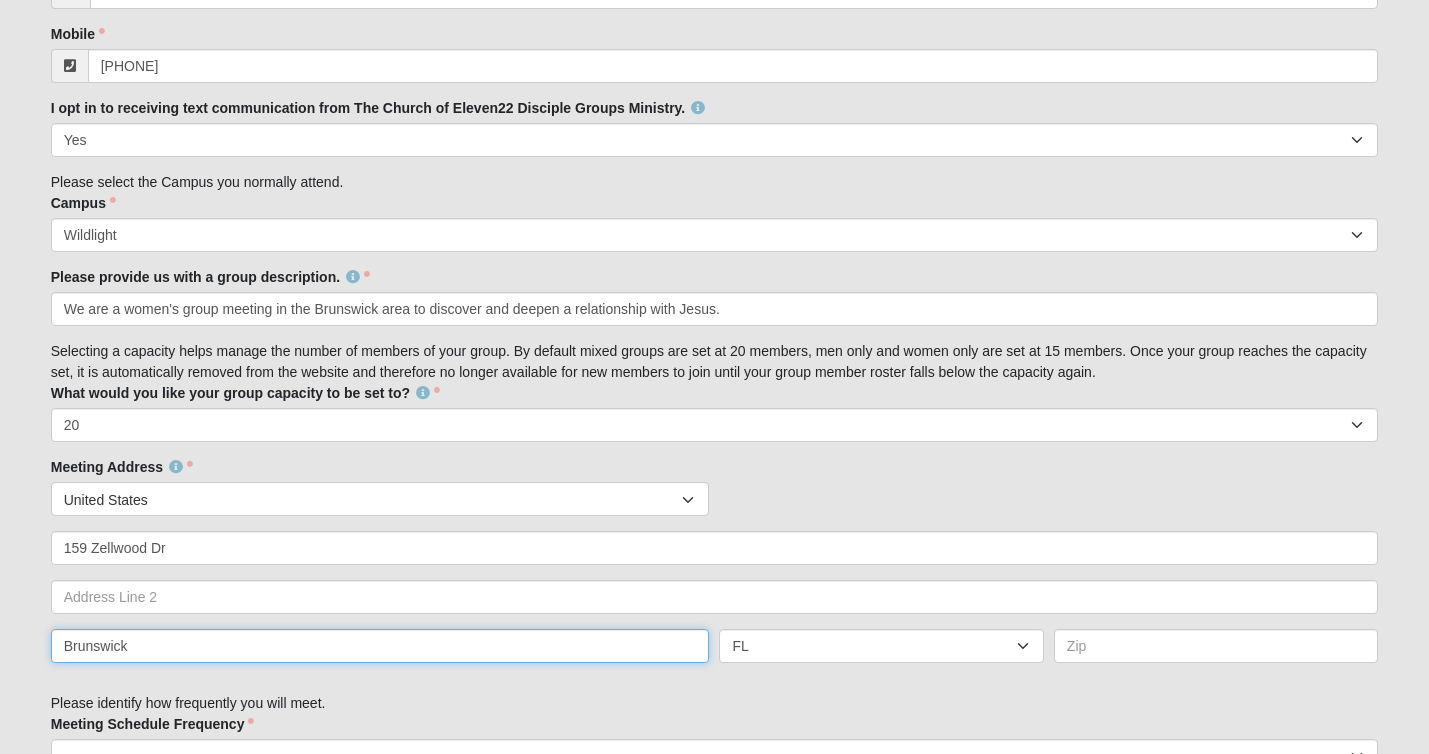 type on "Brunswick" 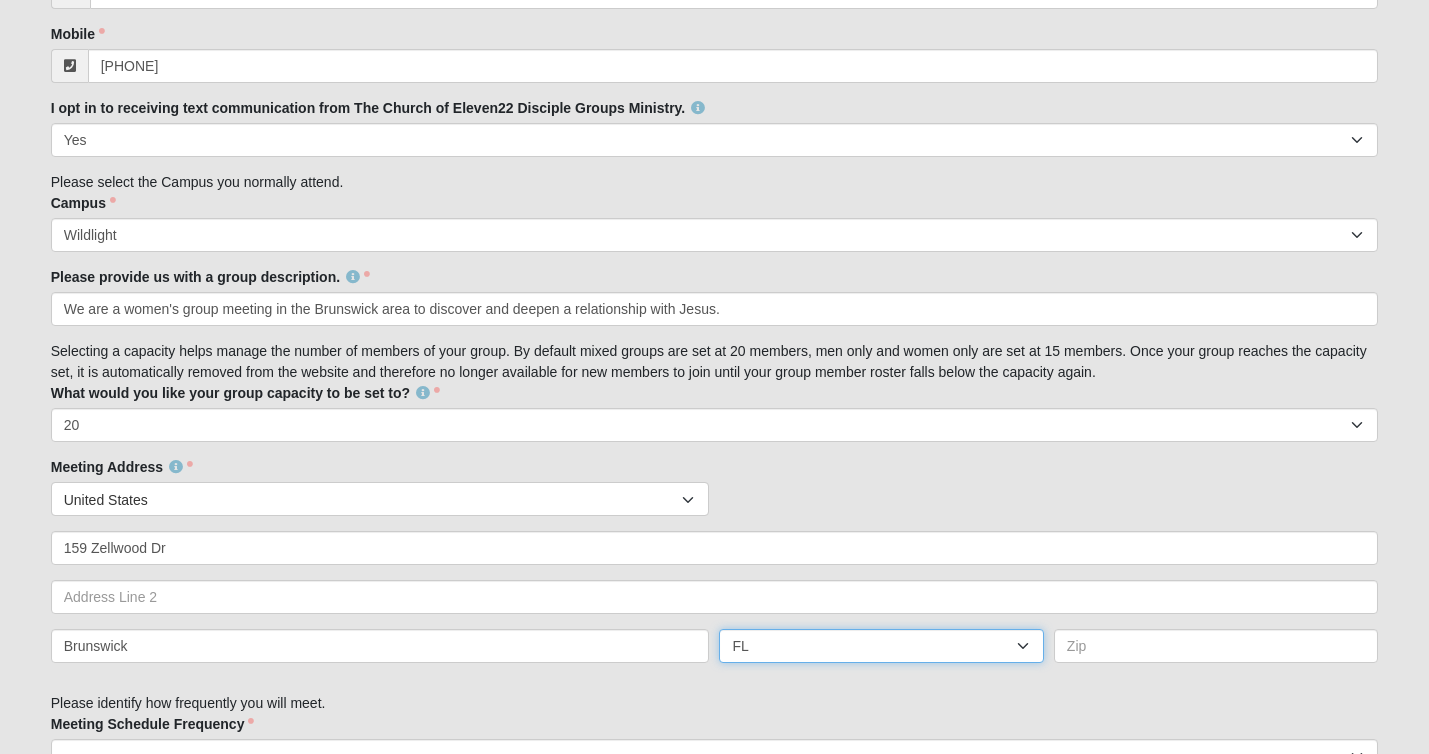 select on "GA" 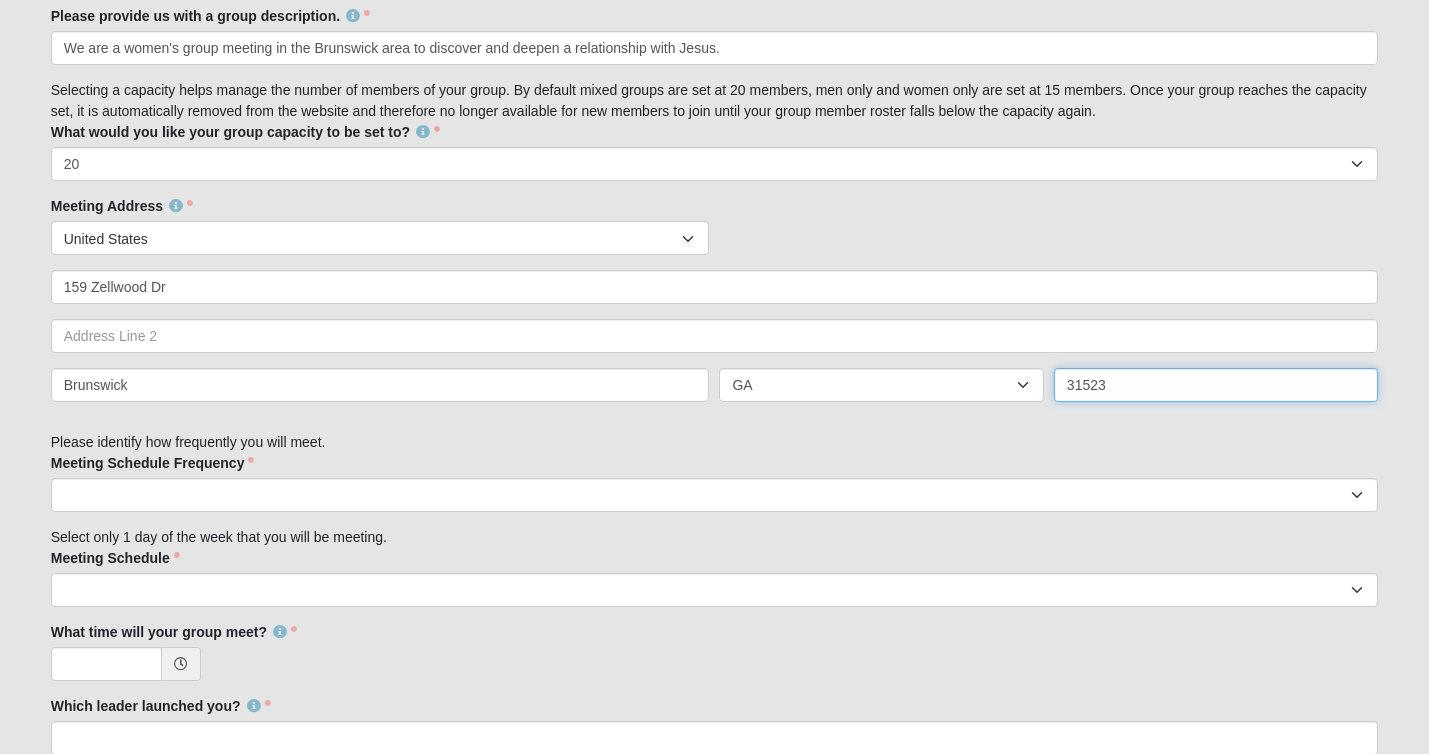 scroll, scrollTop: 1025, scrollLeft: 0, axis: vertical 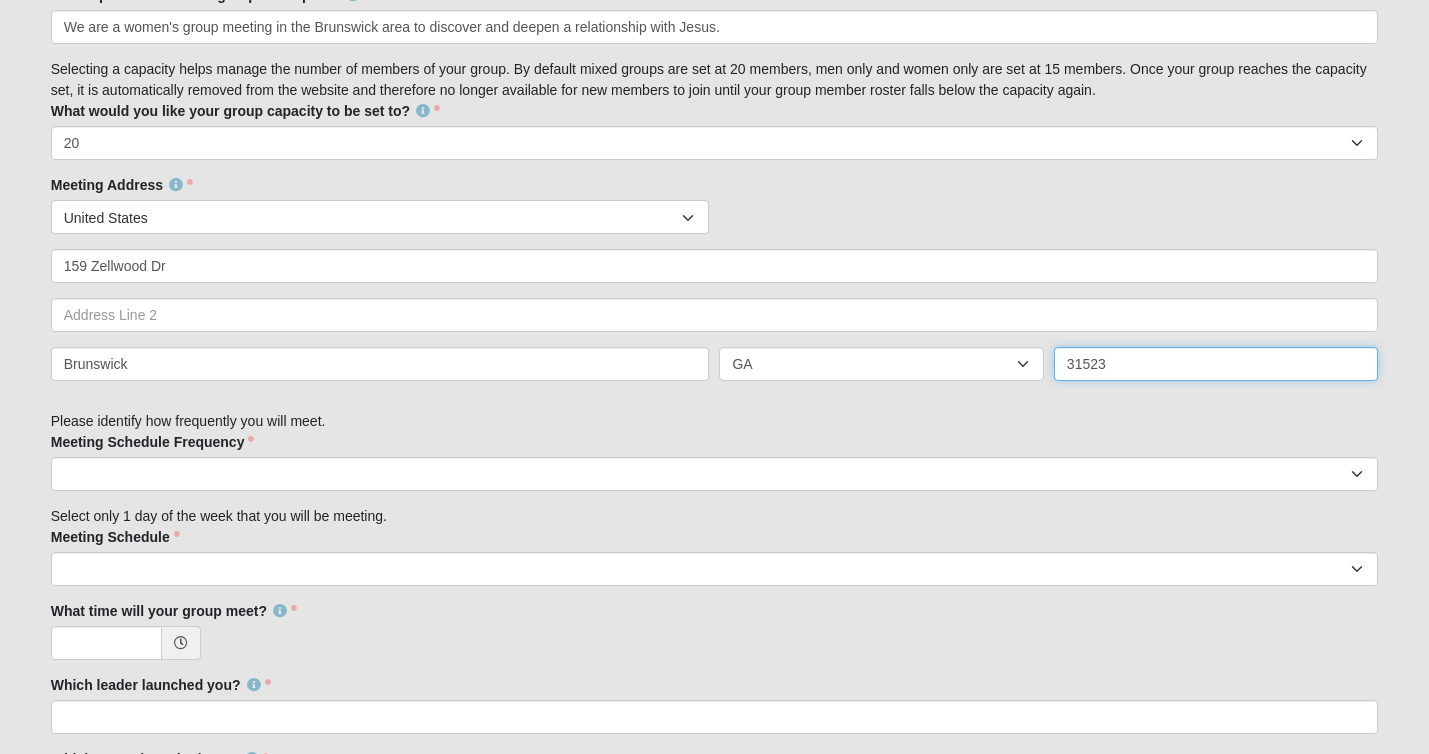 type on "31523" 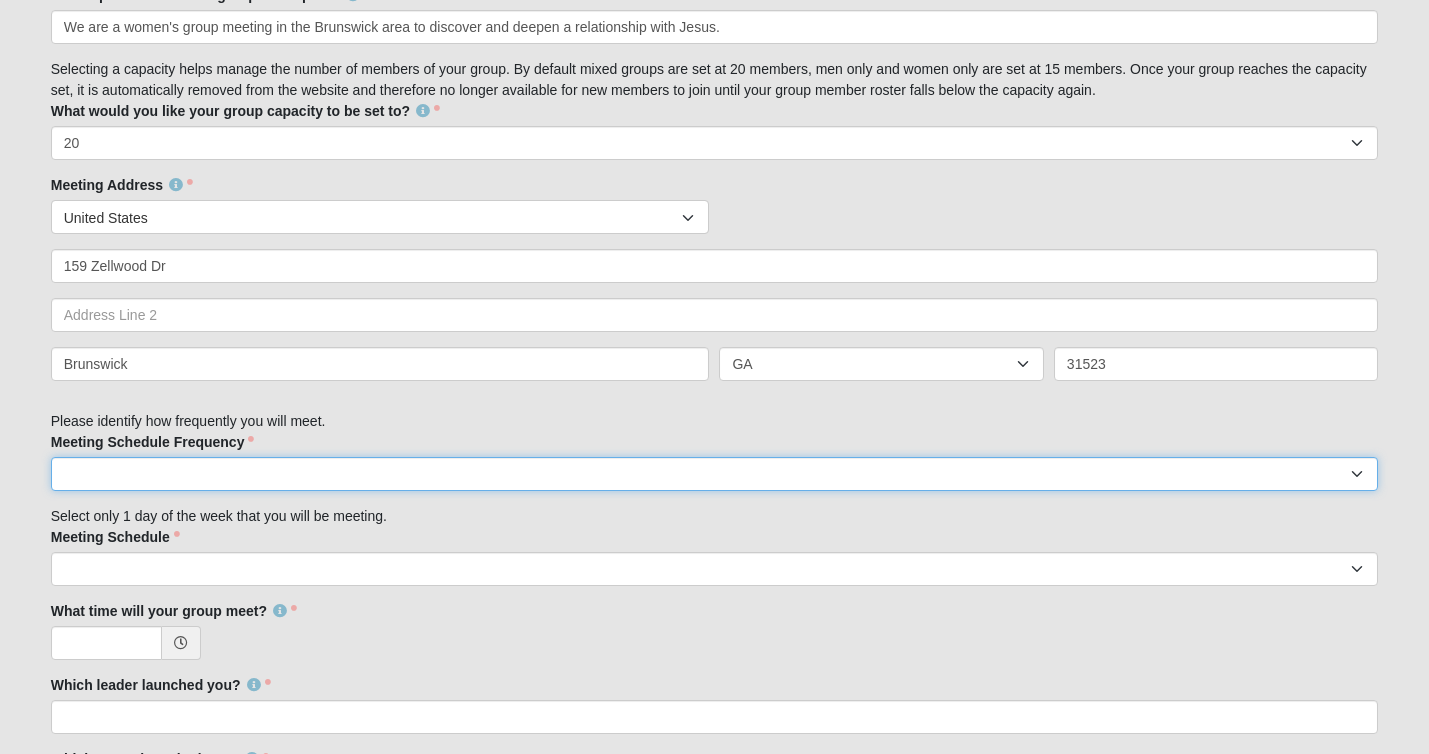 select on "weekly" 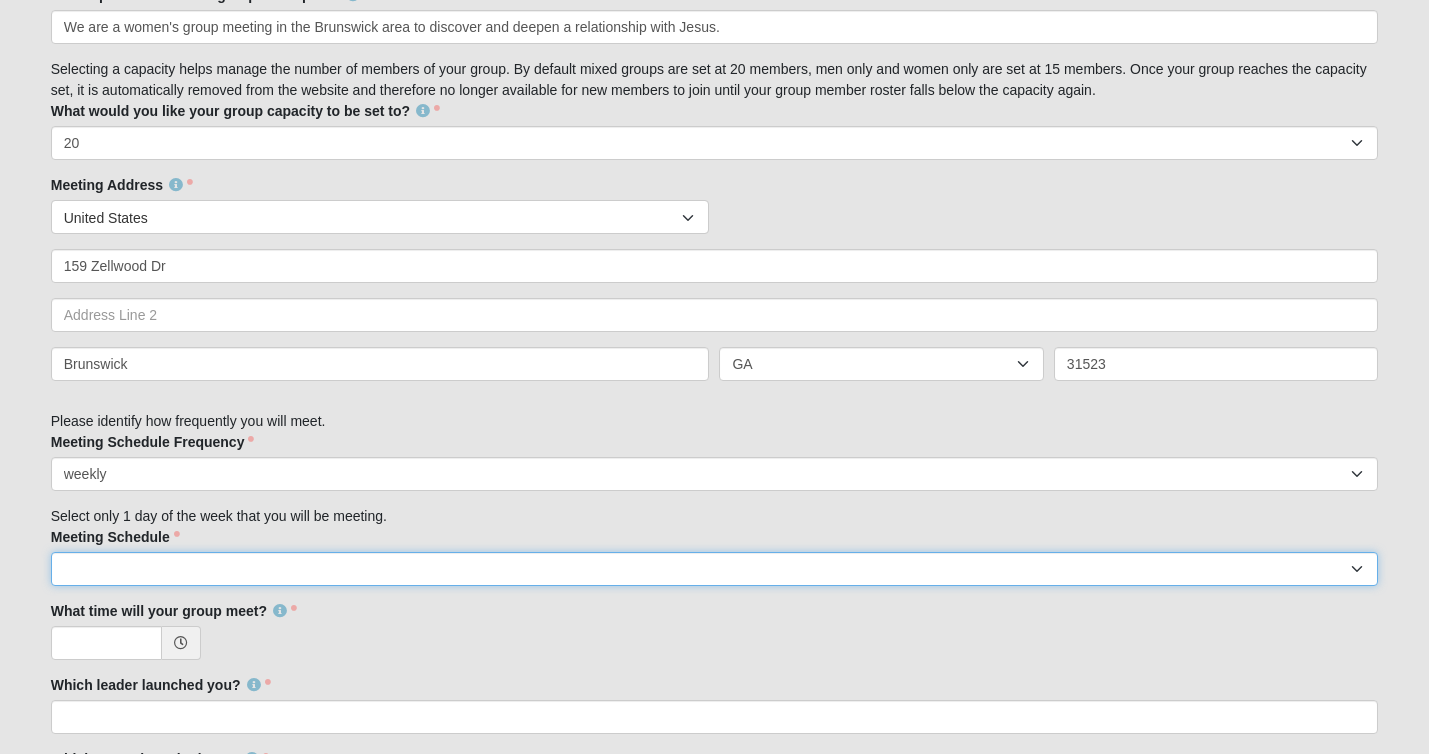 select on "5" 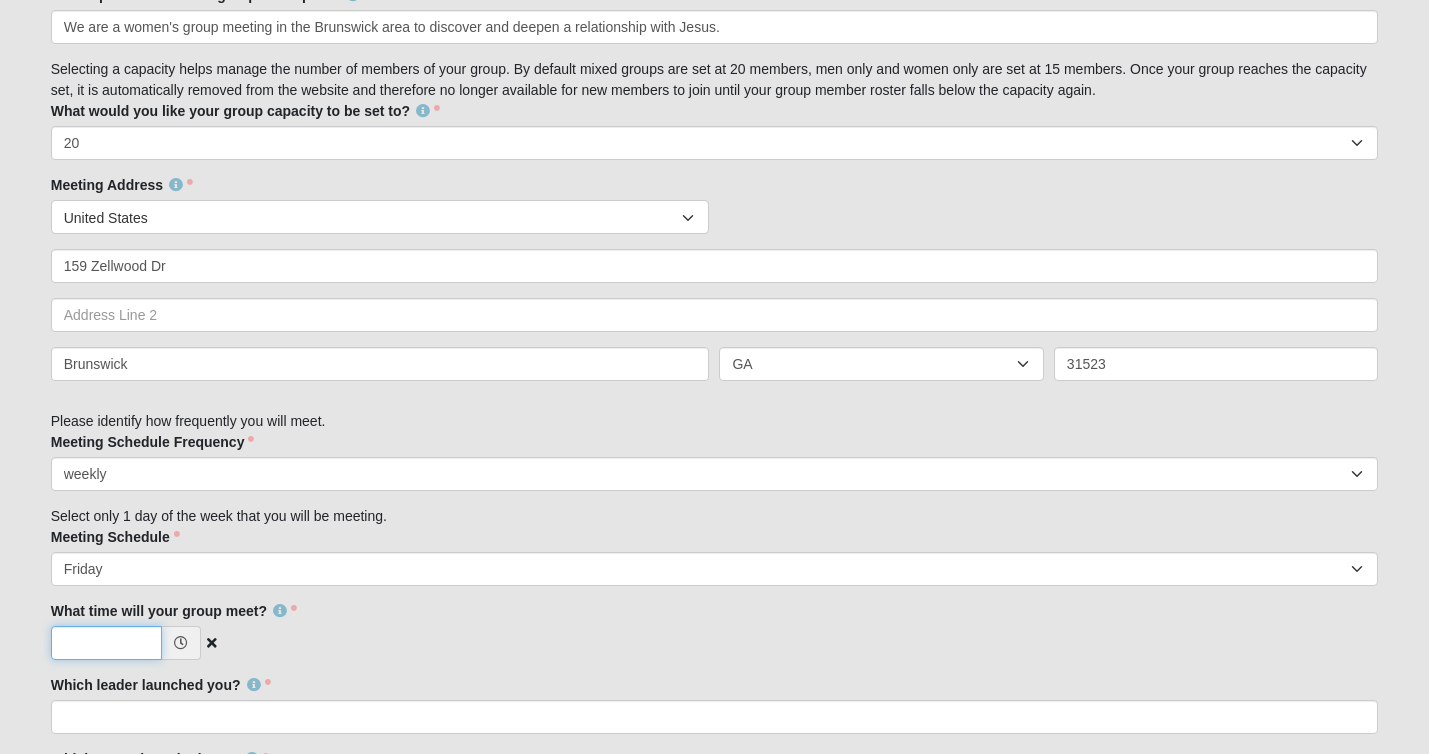click on "What time will your group meet?" at bounding box center [106, 643] 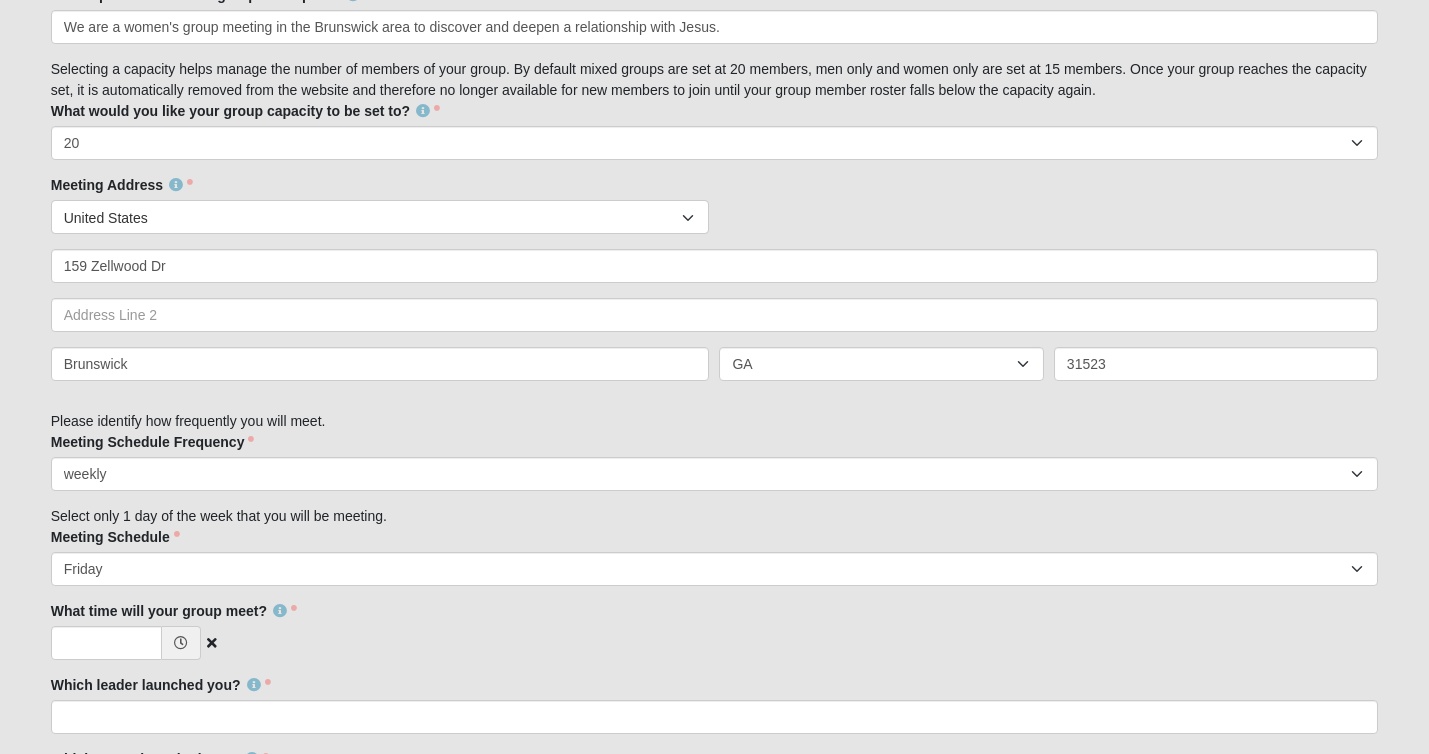click at bounding box center (181, 643) 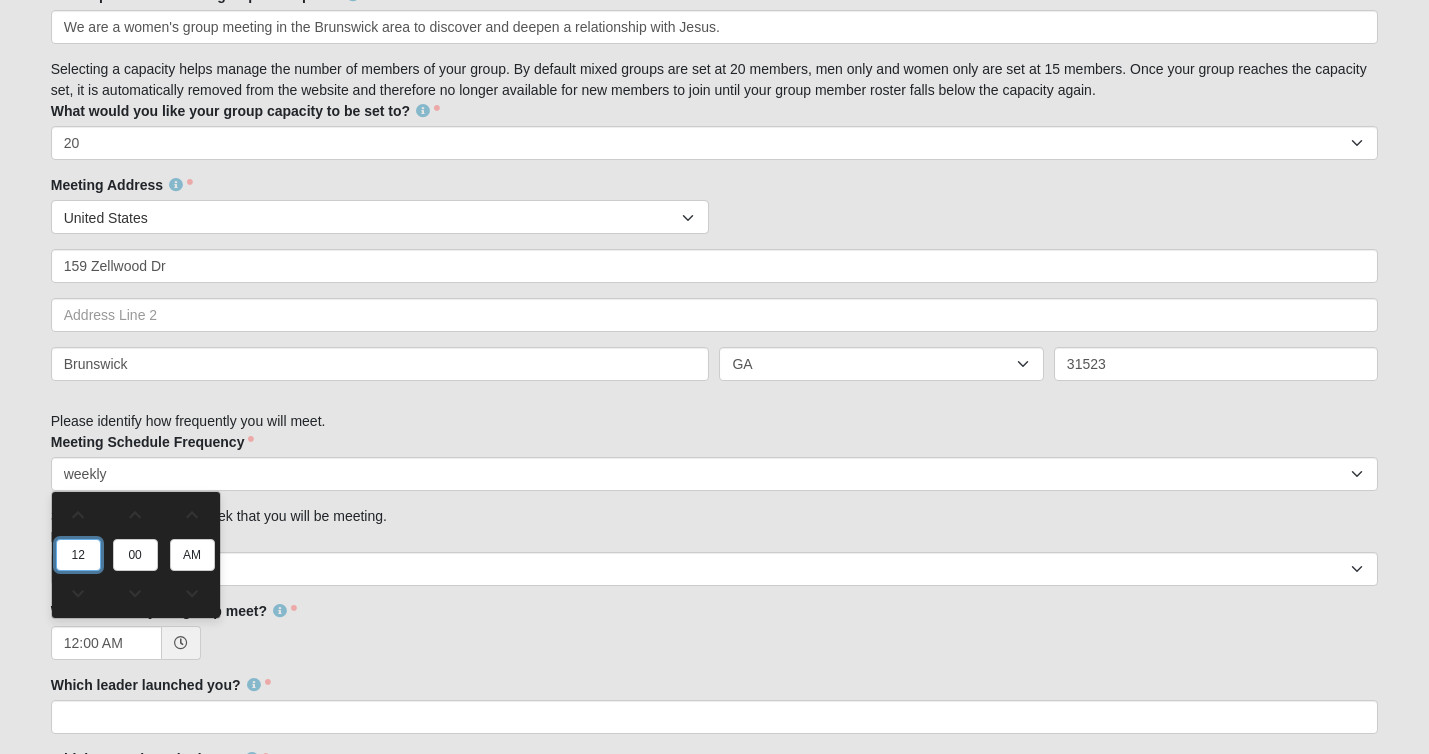 click on "12" at bounding box center [78, 555] 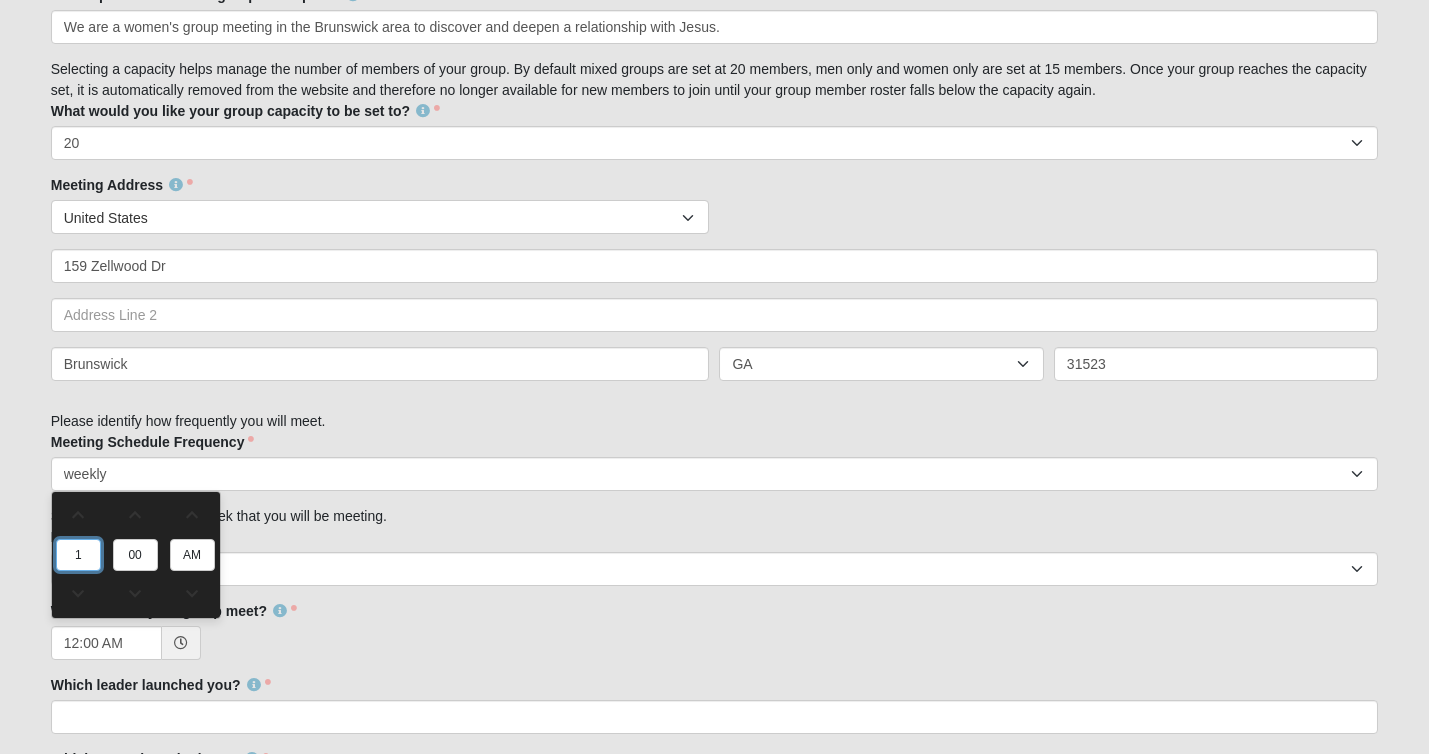 type on "1:00 AM" 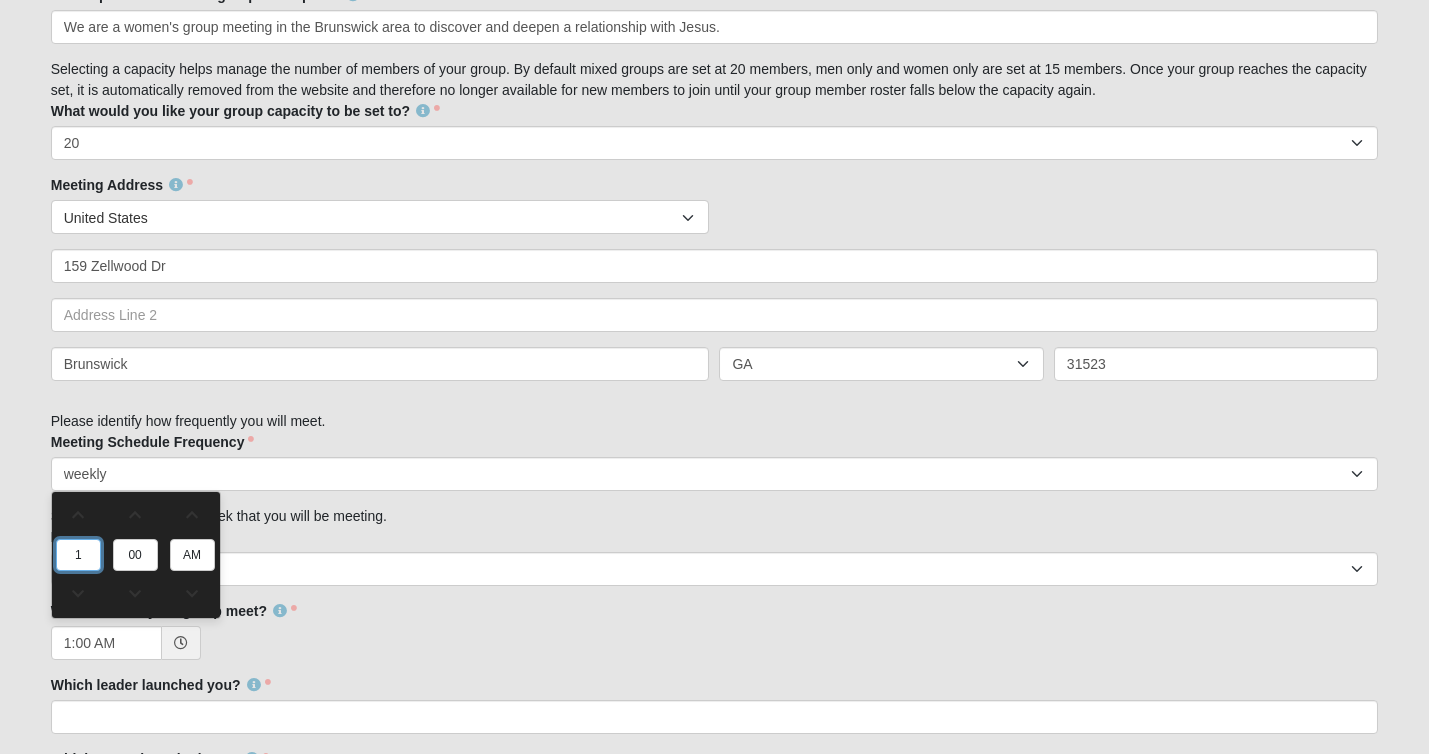 type on "10" 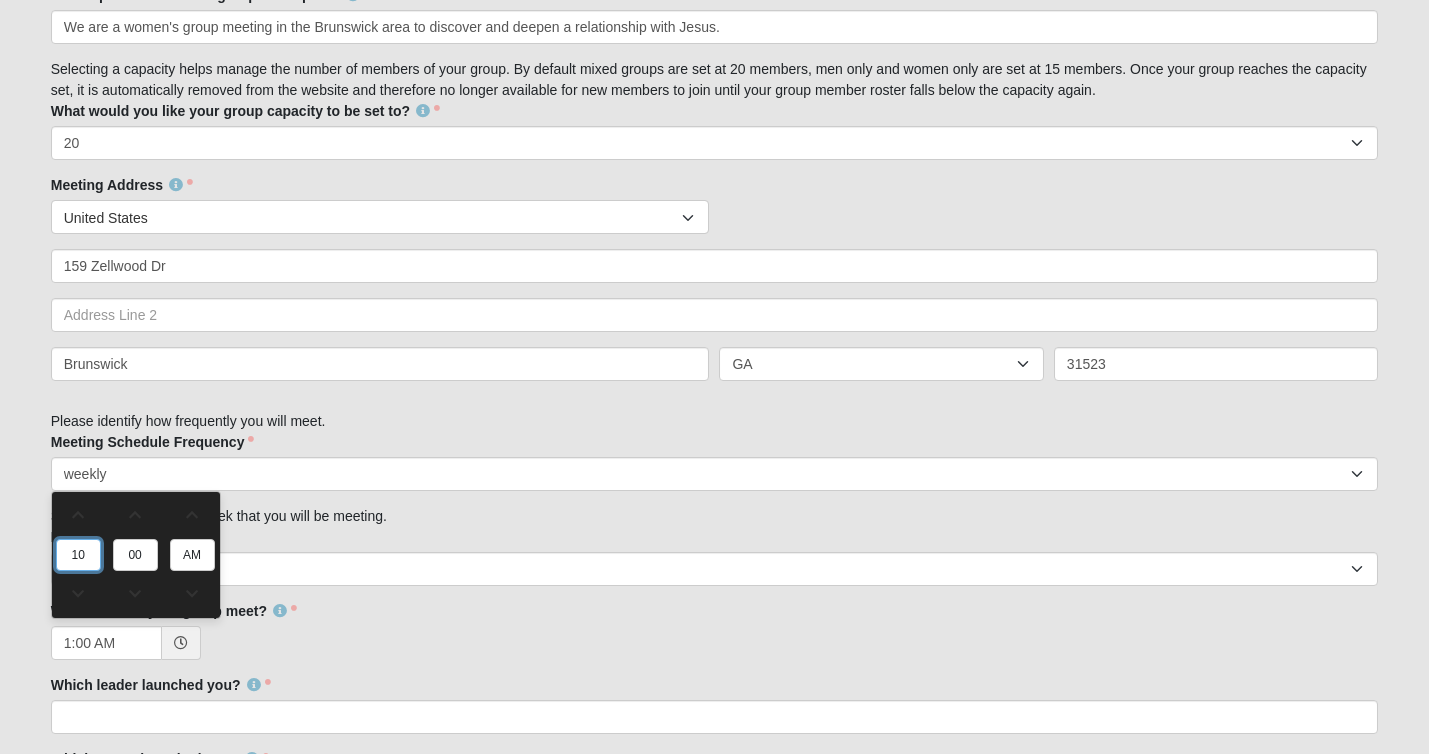 type on "10:00 AM" 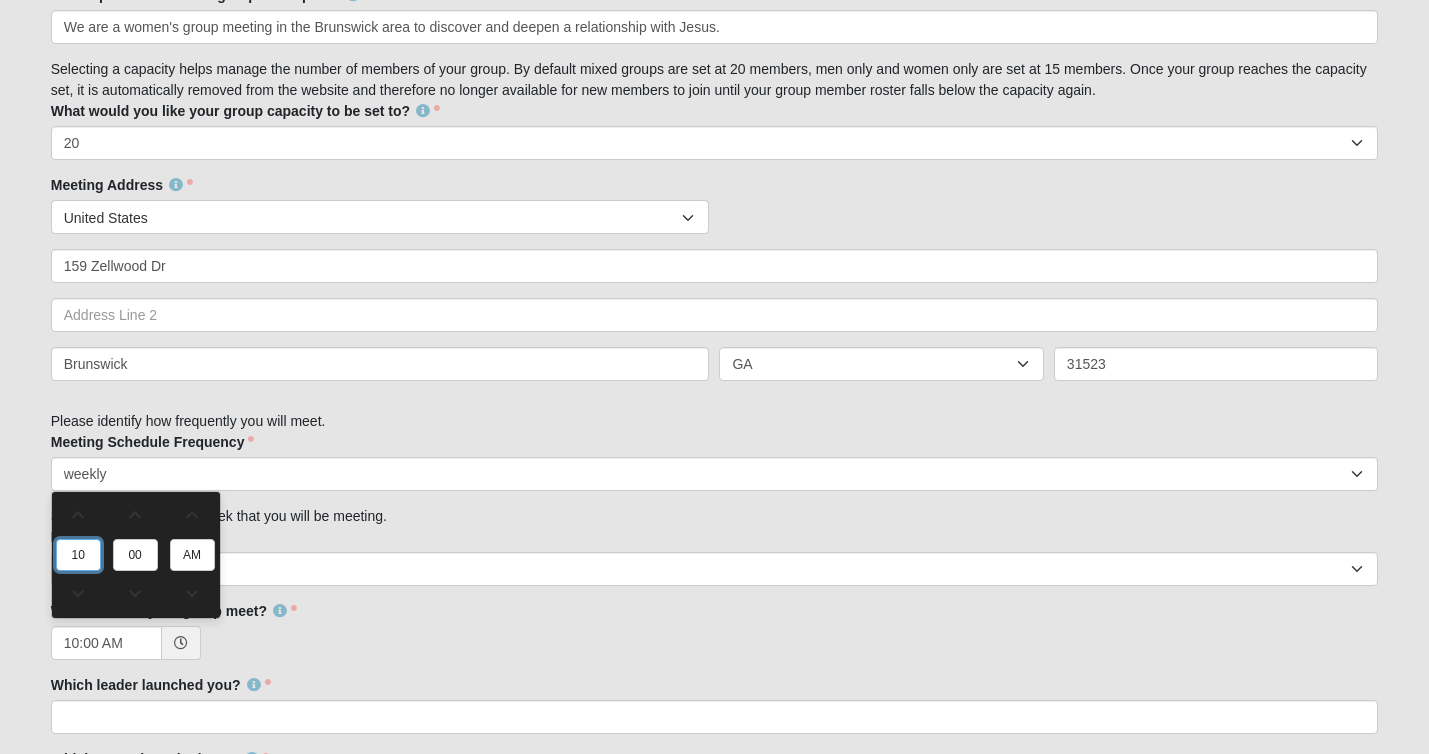 type on "10" 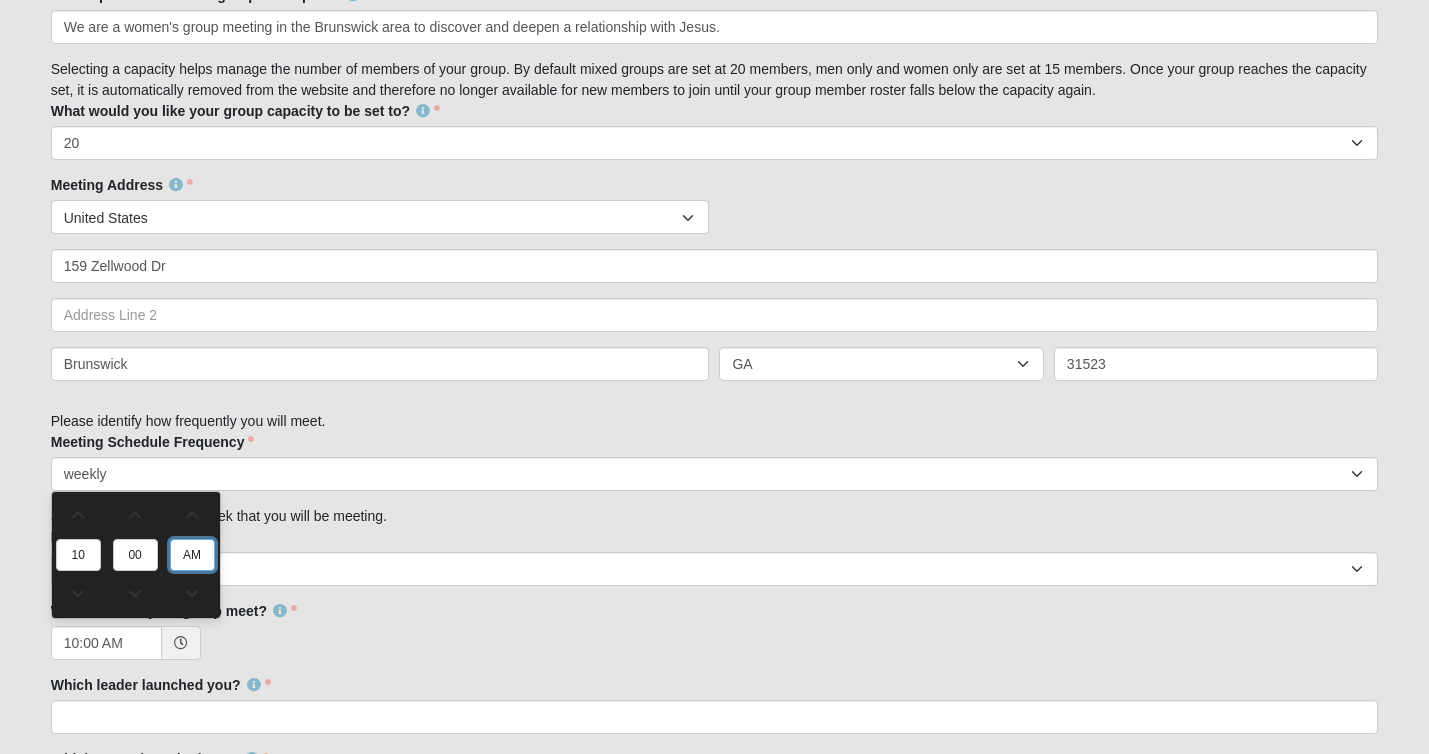 click on "Family Member to Register
Disciple Group Set Up Form
Thank you for your interest in leading a Church of Eleven22 disciple group.
Please complete the form in its entirety:
1. An address must be included for all groups because they are assigned a campus.
2. All of The Church of Eleven22 disciple groups utilize the weekly sermon-based curriculum.
3. Once you complete the form please allow a few days for your group to be created in our ROCK system.
4. If you have any questions please email disciplegroups@coe22.com
First Name
[FIRST]
First Name is required.
Last Name
[LAST]
Last Name is required.
Email
[EMAIL]
Email address is not valid
Mobile" at bounding box center (715, 287) 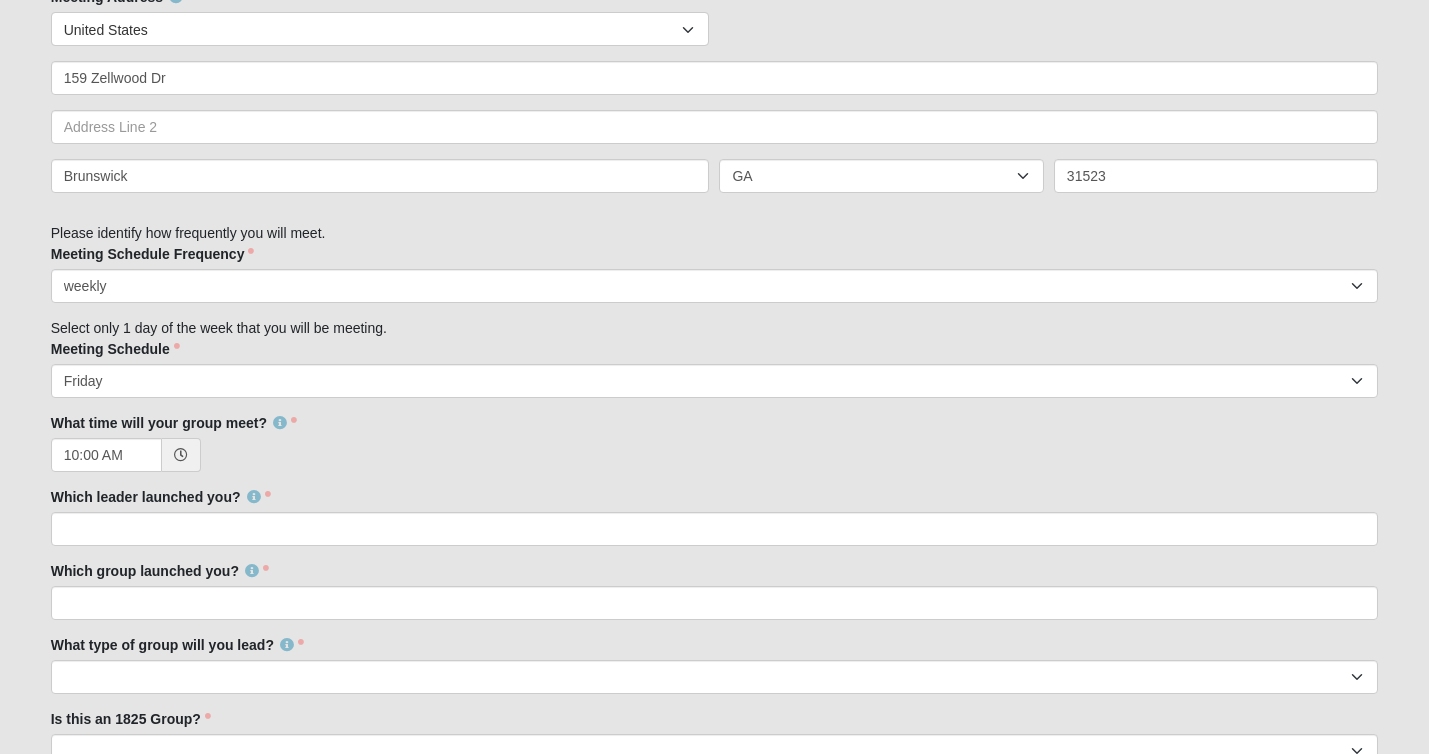 scroll, scrollTop: 1215, scrollLeft: 0, axis: vertical 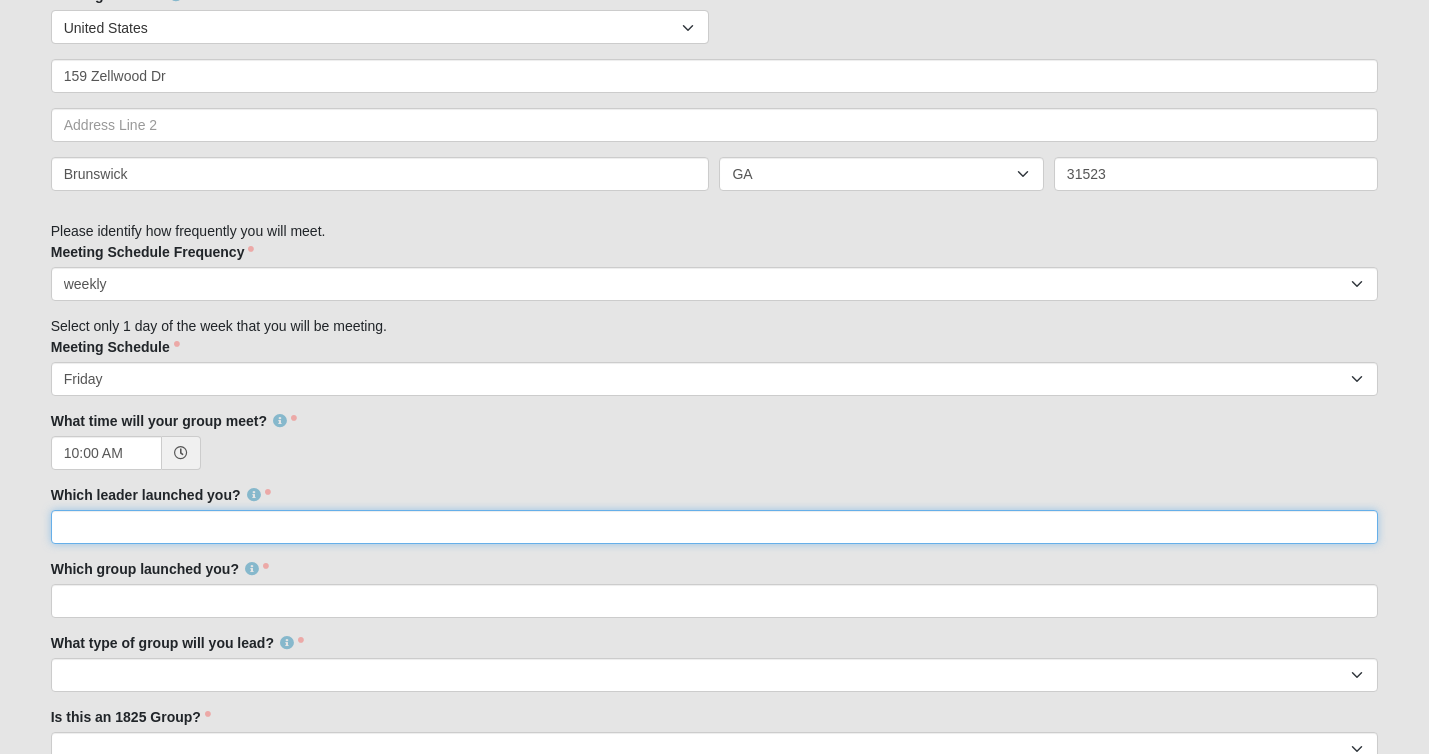 click on "Which leader launched you?" at bounding box center [715, 527] 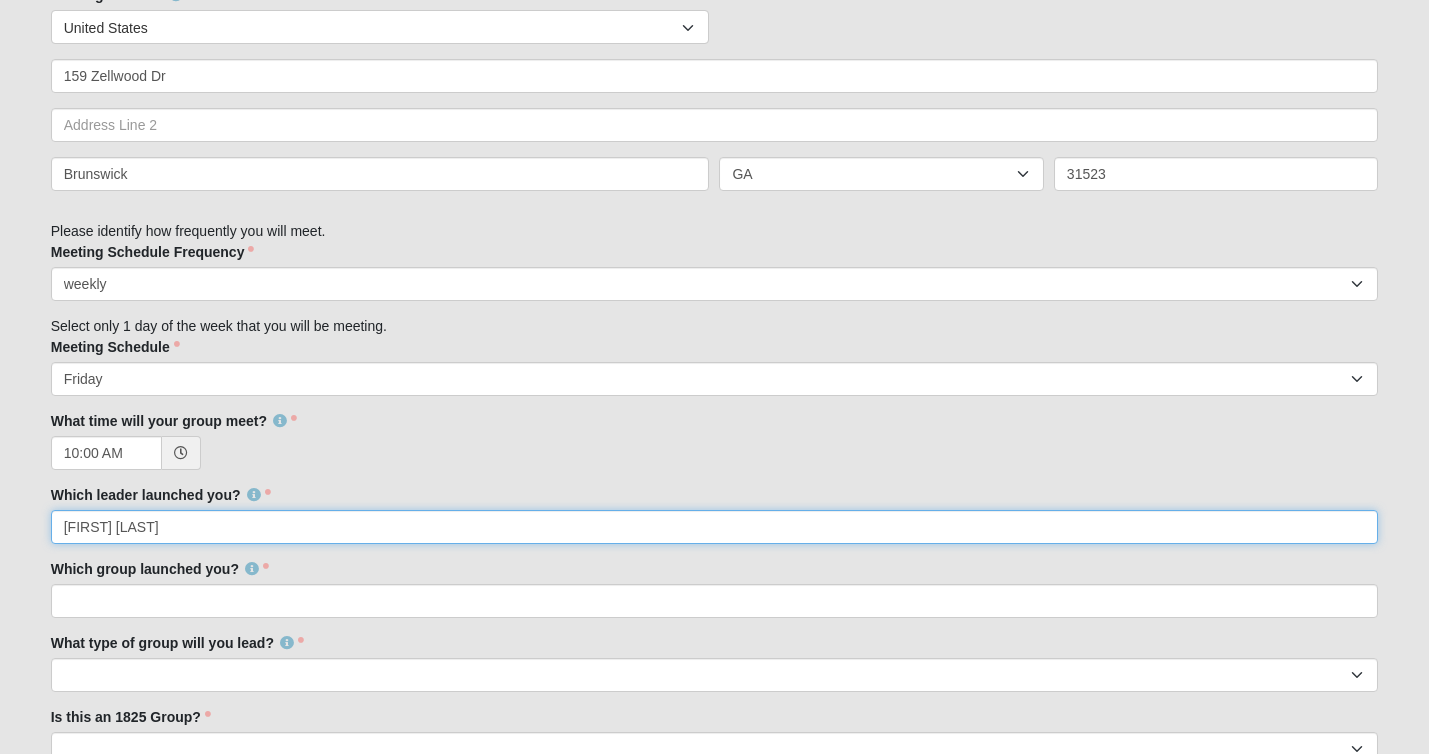type on "[FIRST] [LAST]" 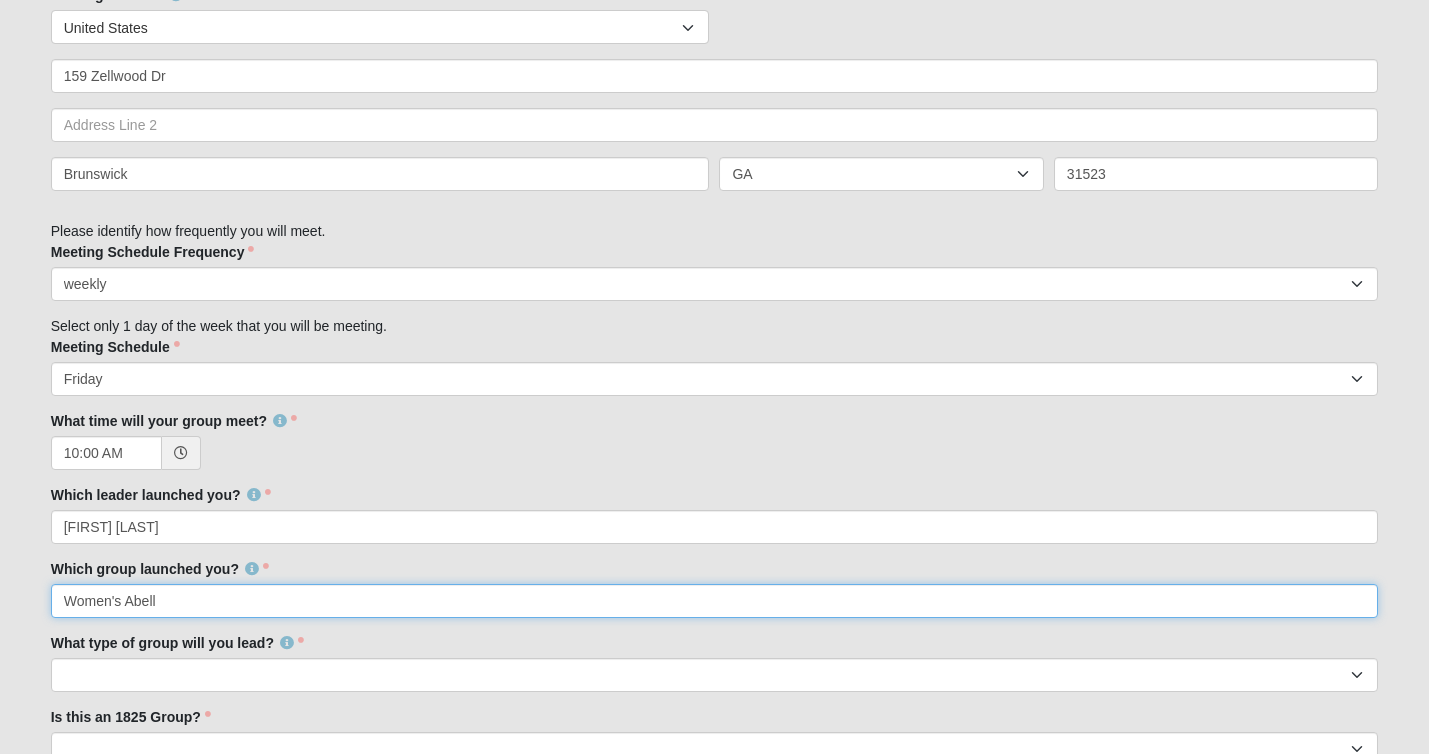 type on "Women's Abell" 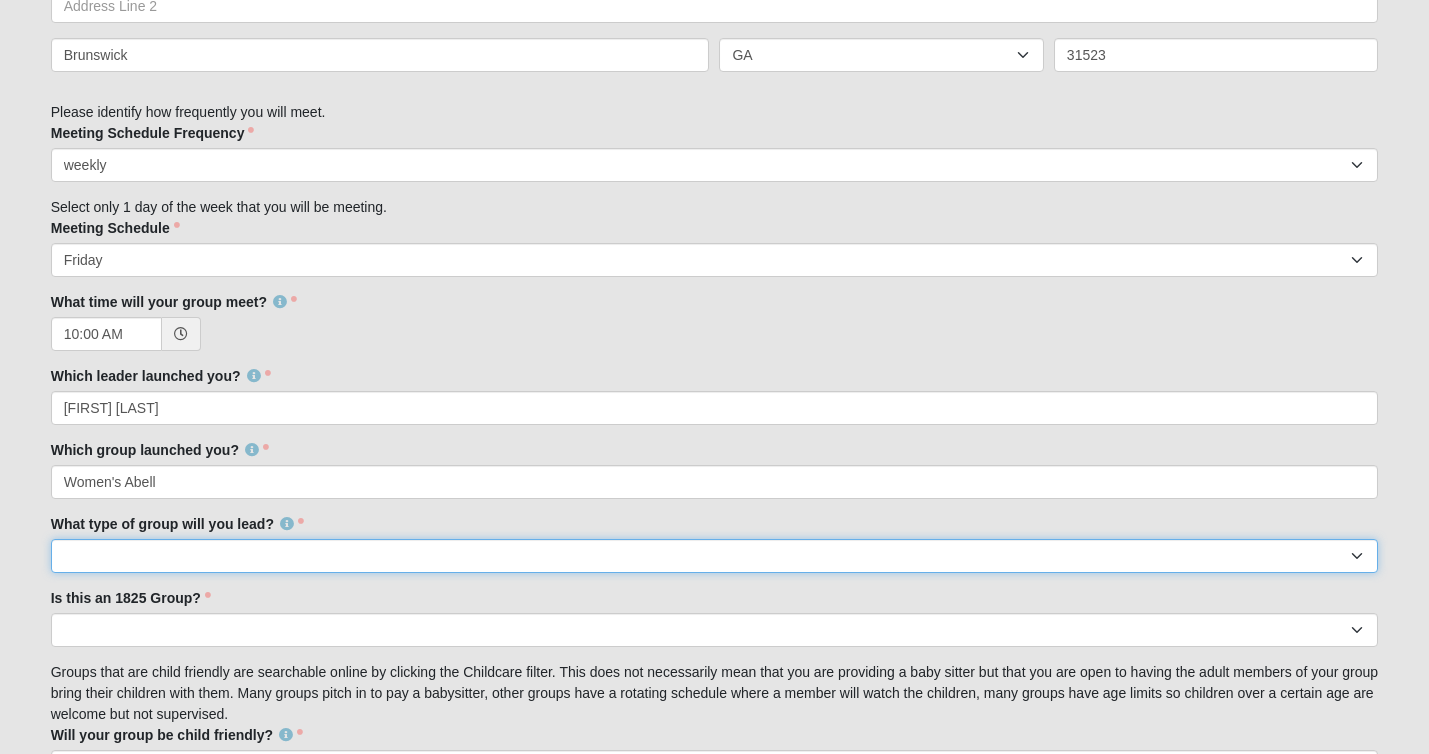 scroll, scrollTop: 1335, scrollLeft: 0, axis: vertical 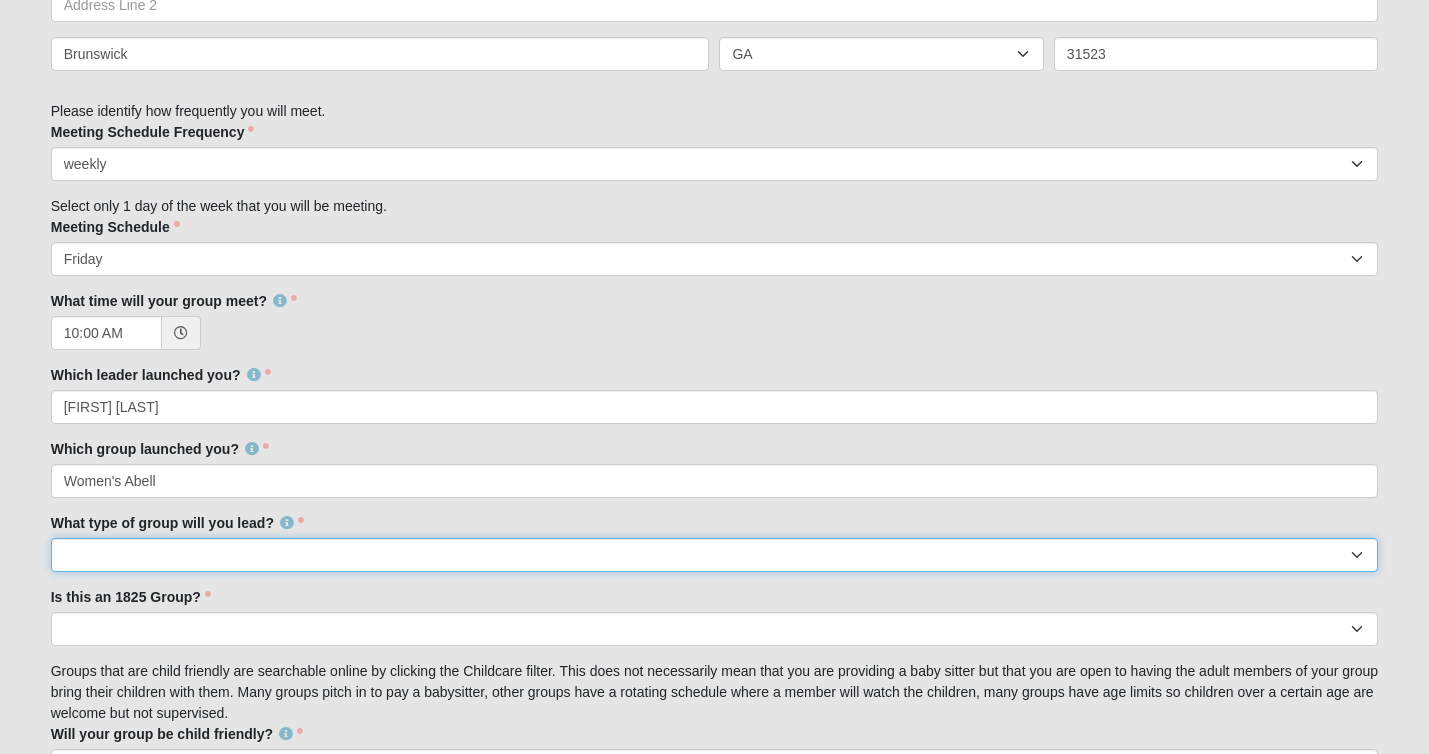 select on "1F90574A-4510-469F-BDE5-929B0B570BE6" 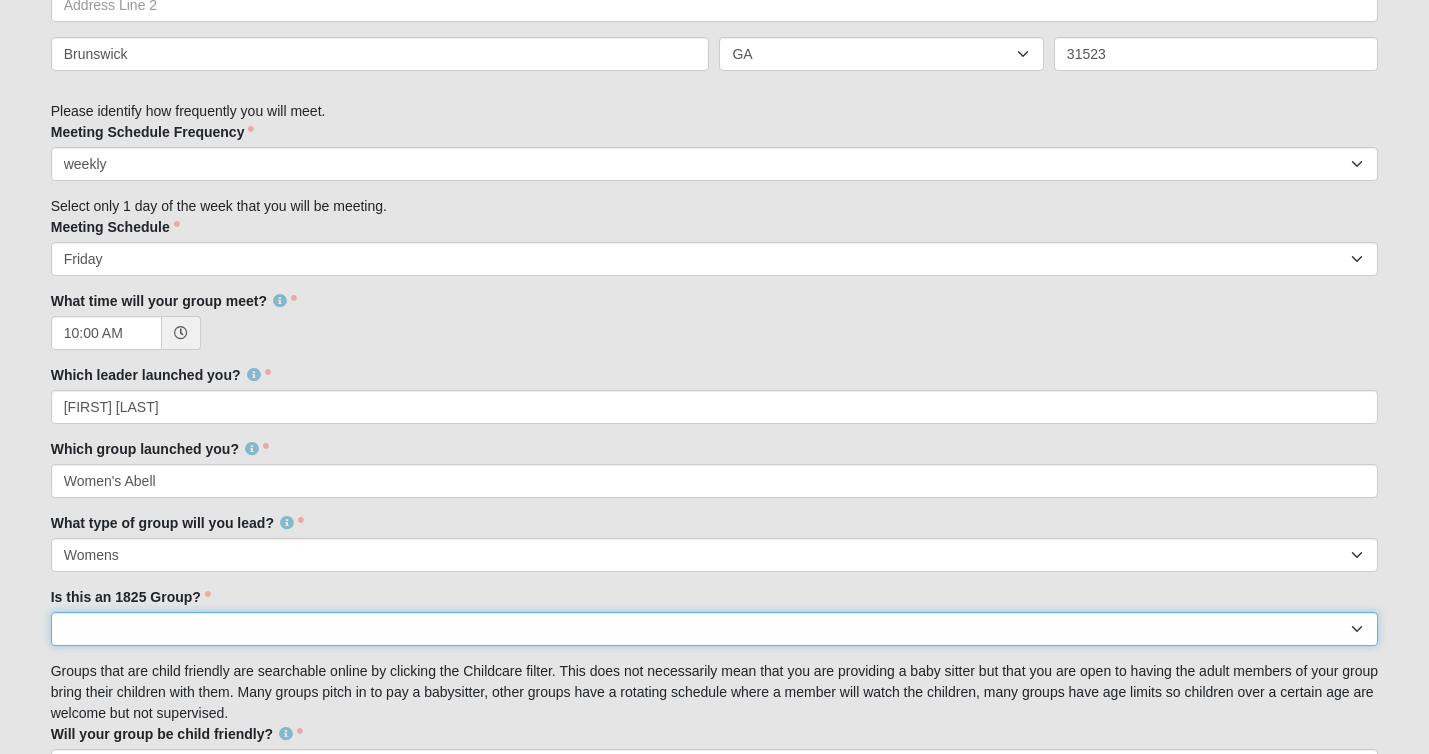 select on "False" 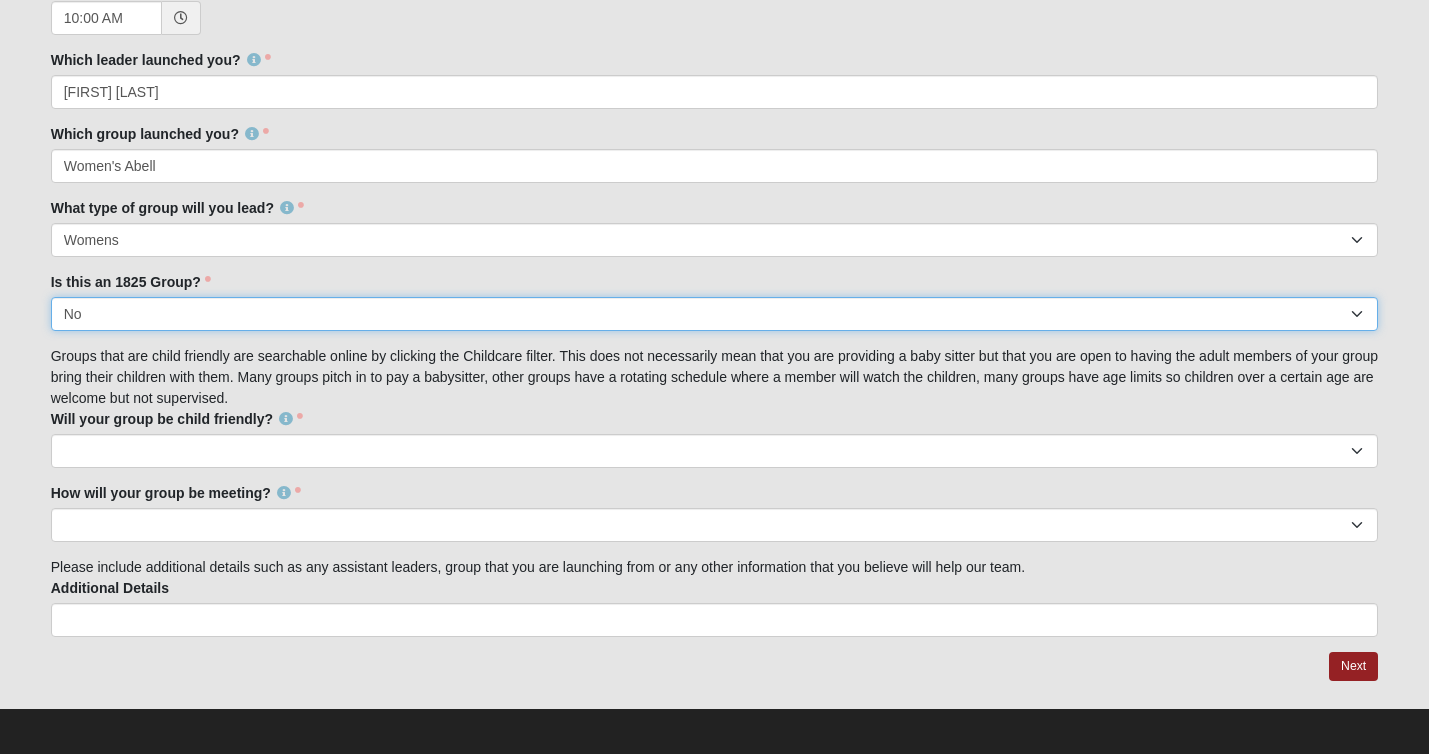 scroll, scrollTop: 1649, scrollLeft: 0, axis: vertical 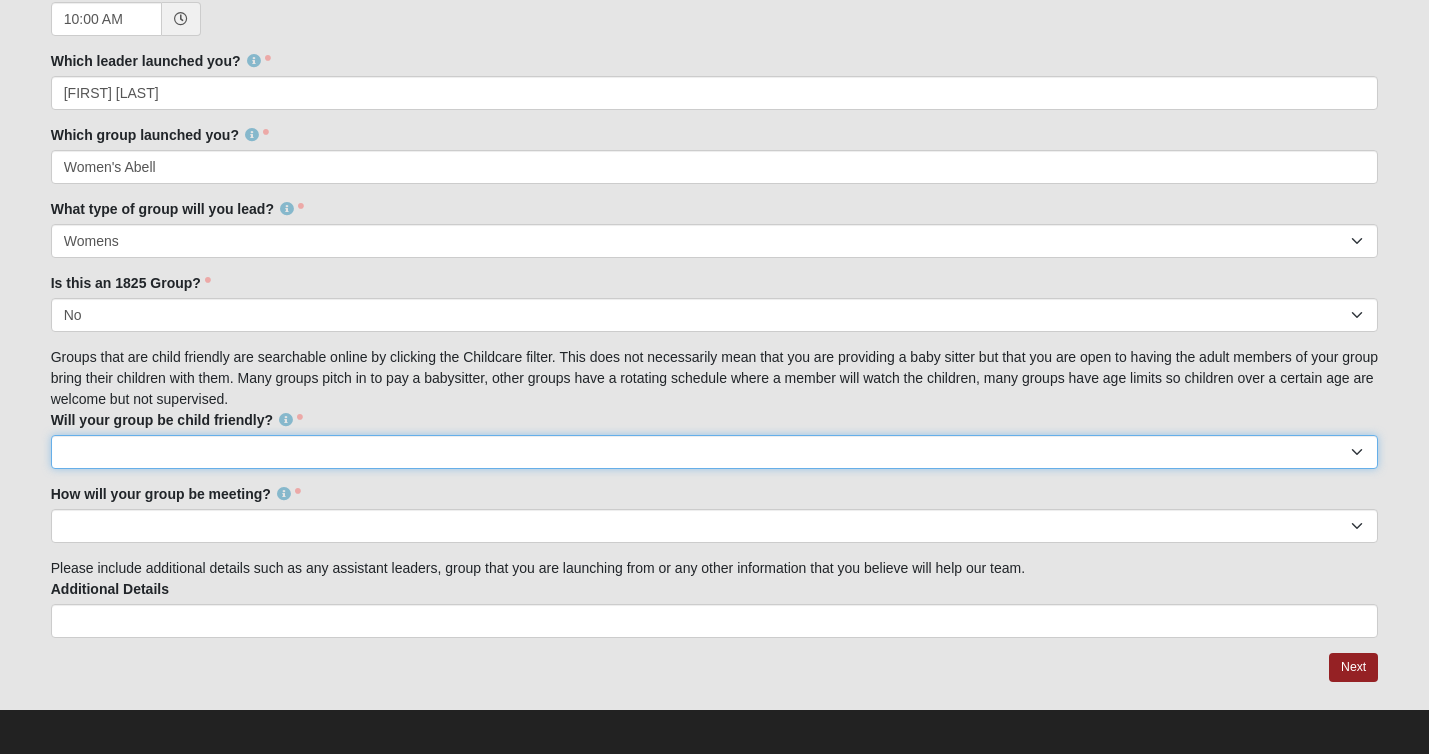 select on "False" 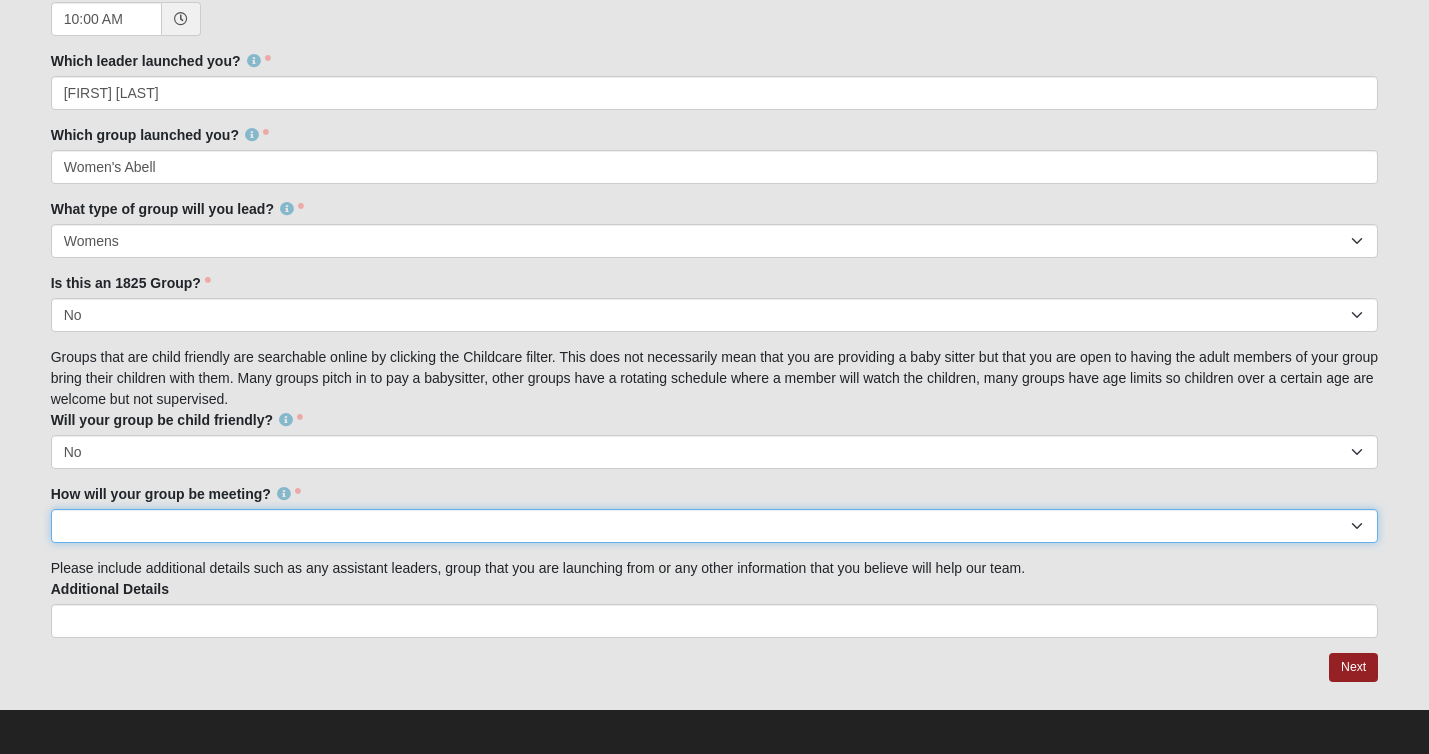select on "1596" 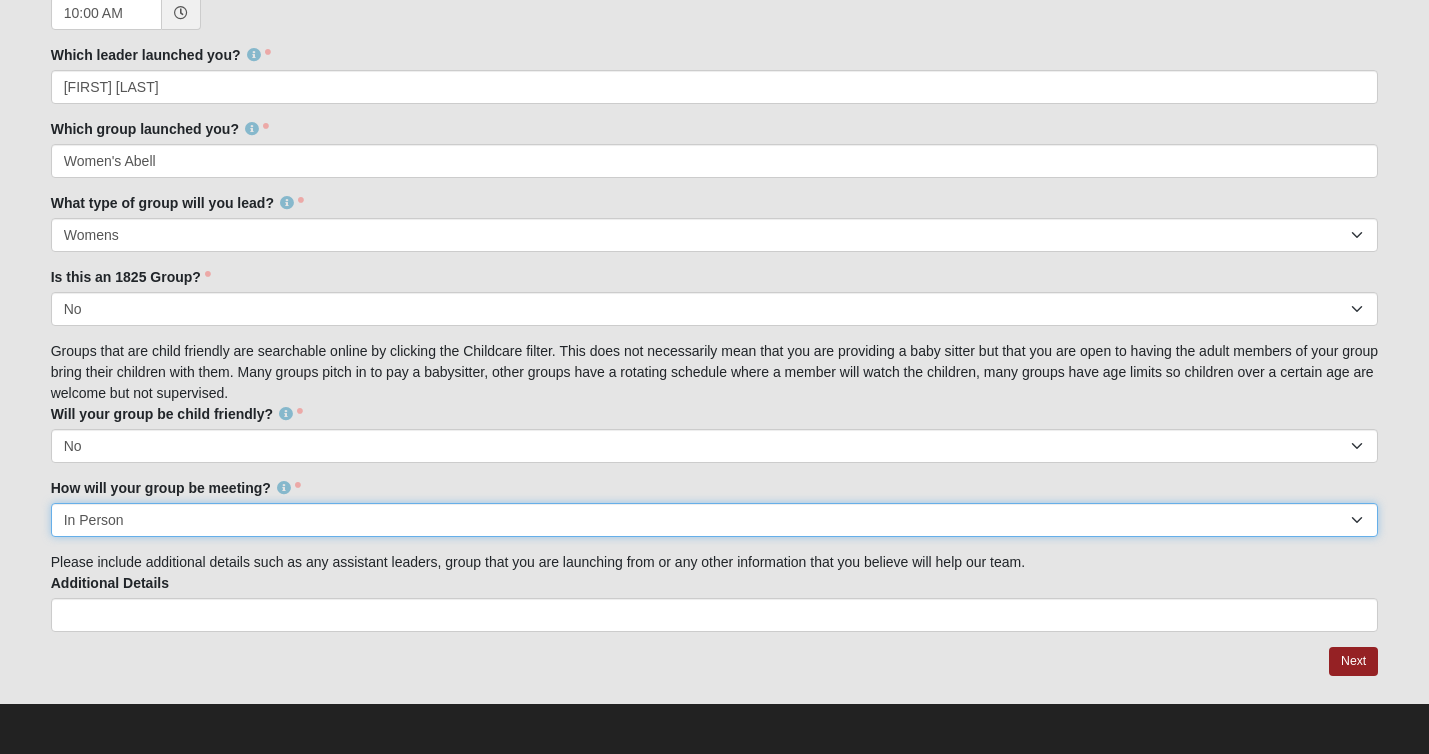 scroll, scrollTop: 1649, scrollLeft: 0, axis: vertical 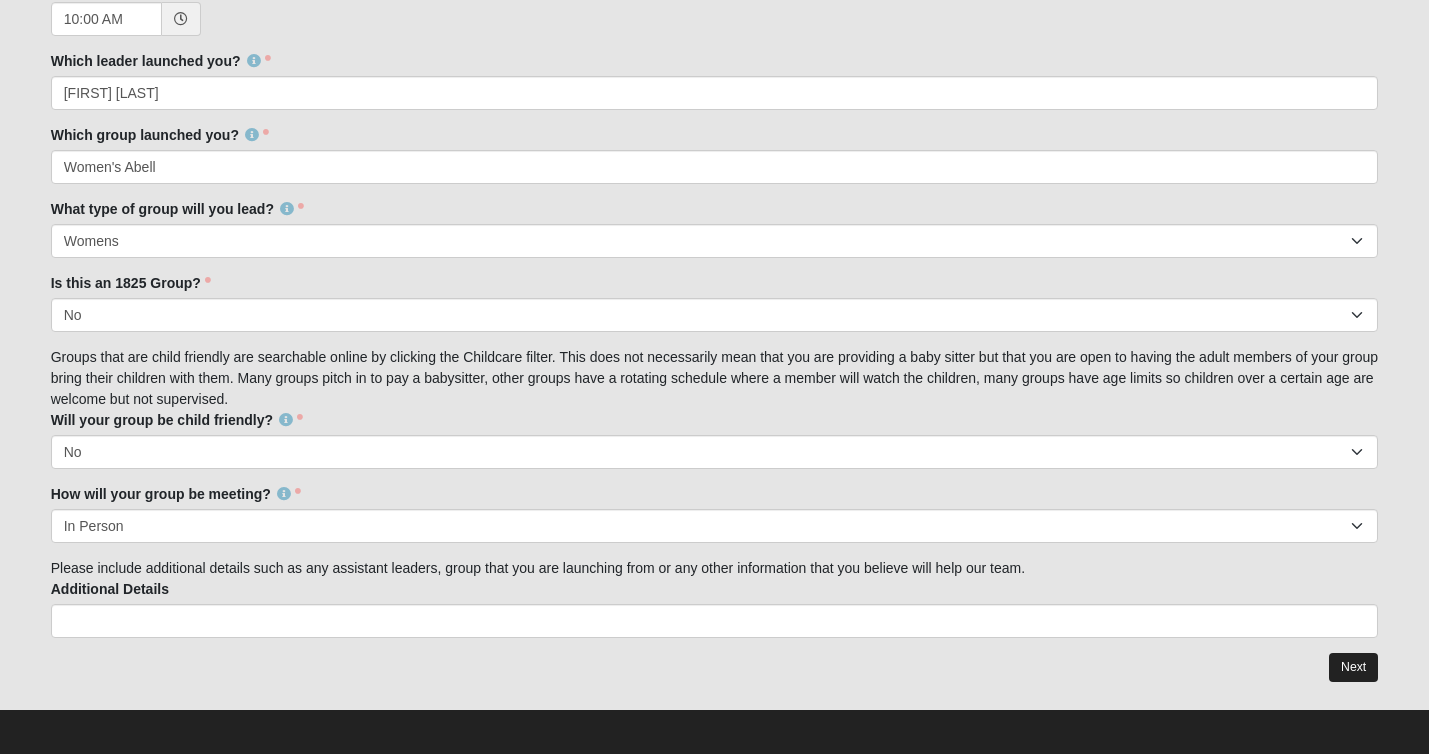 click on "Next" at bounding box center (1353, 667) 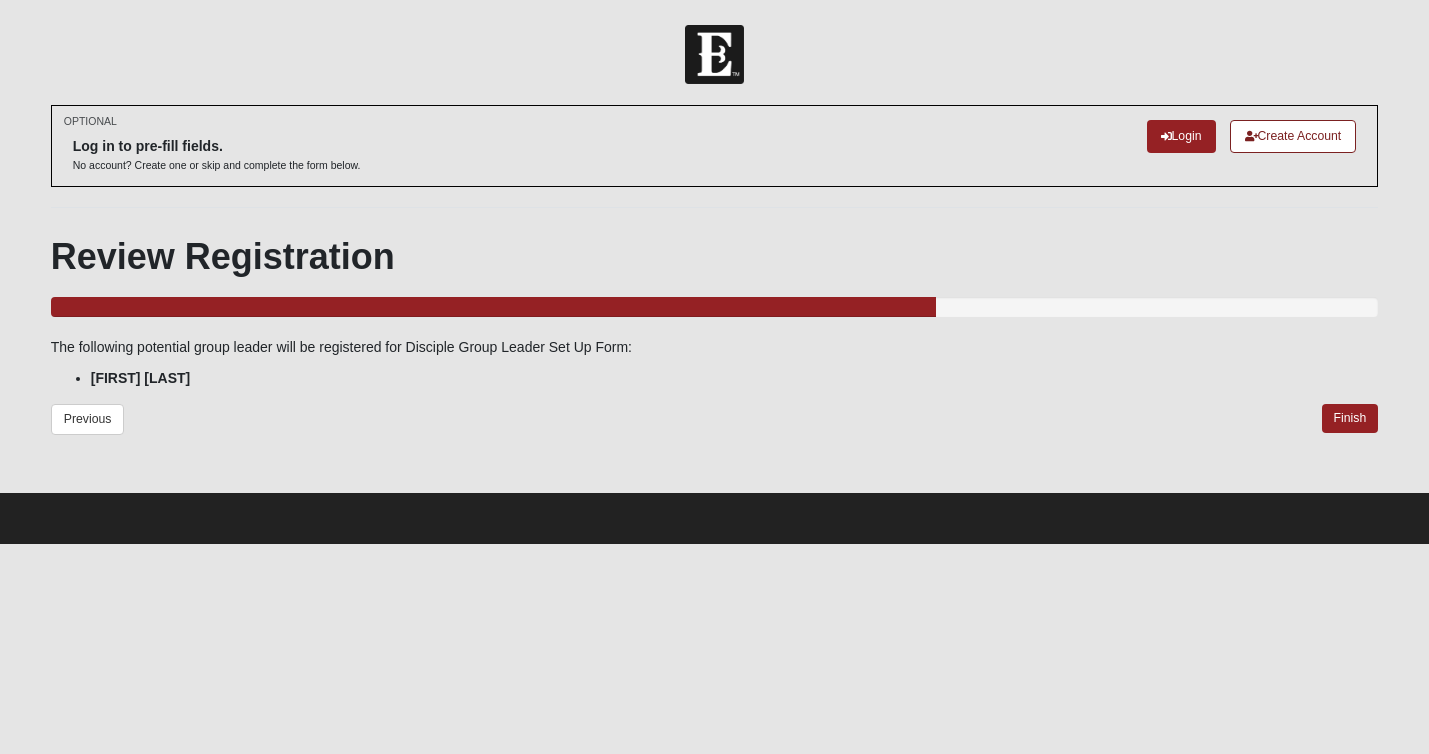 scroll, scrollTop: 0, scrollLeft: 0, axis: both 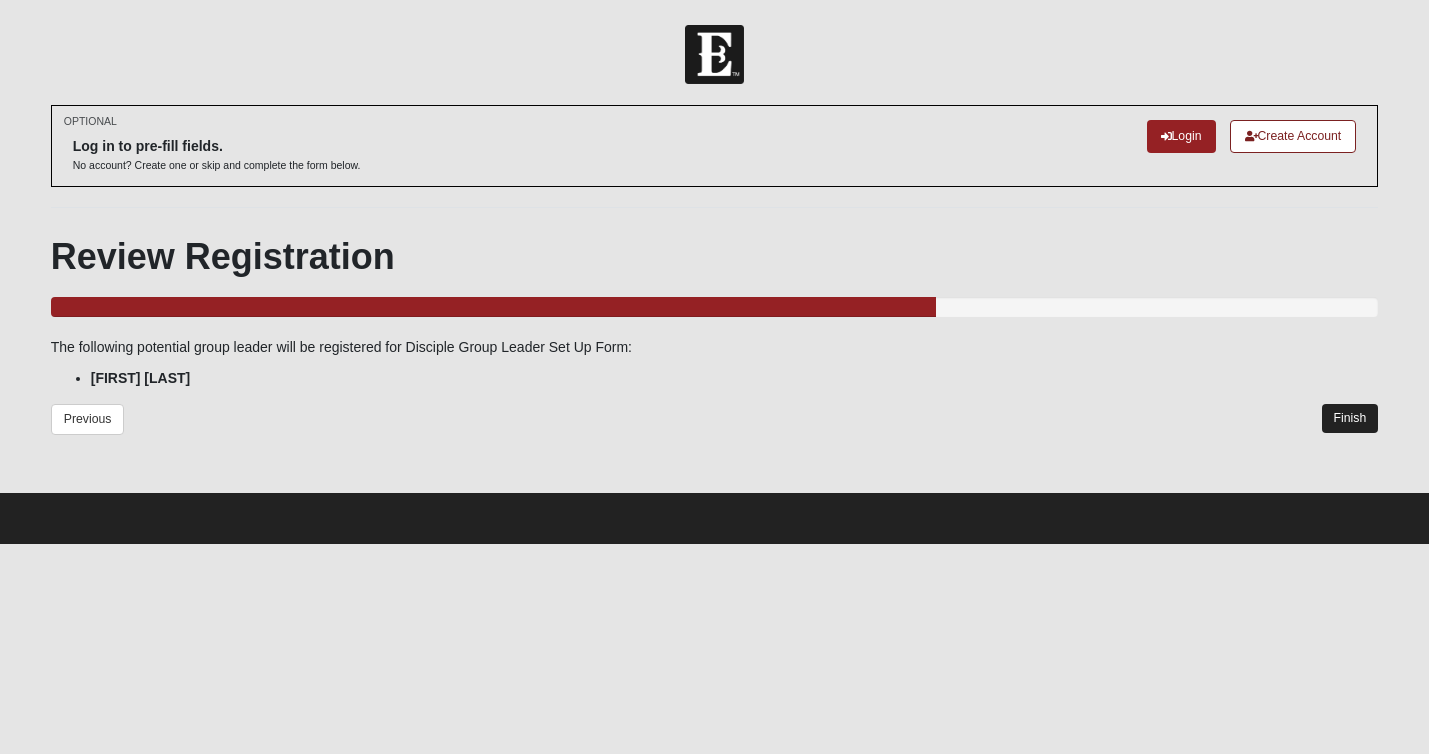 click on "Finish" at bounding box center (1350, 418) 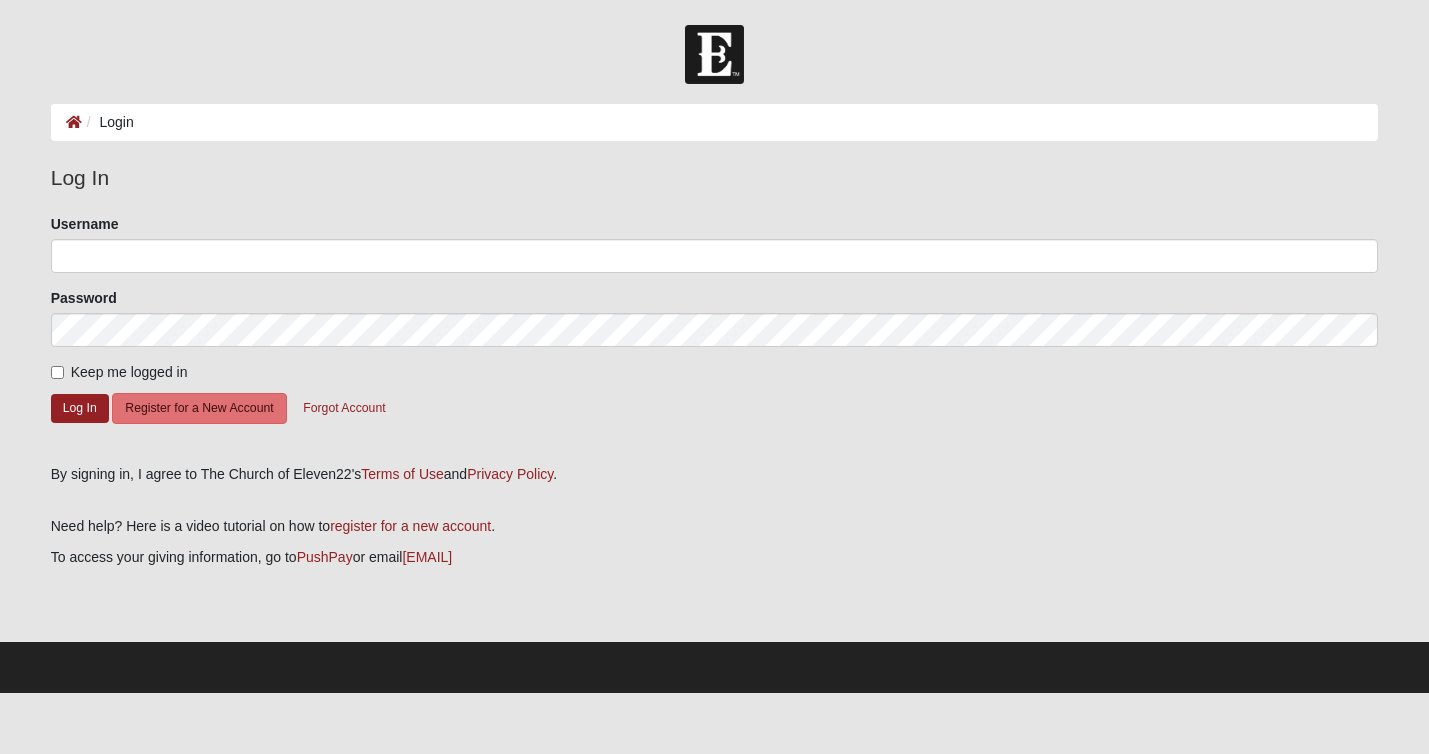 scroll, scrollTop: 0, scrollLeft: 0, axis: both 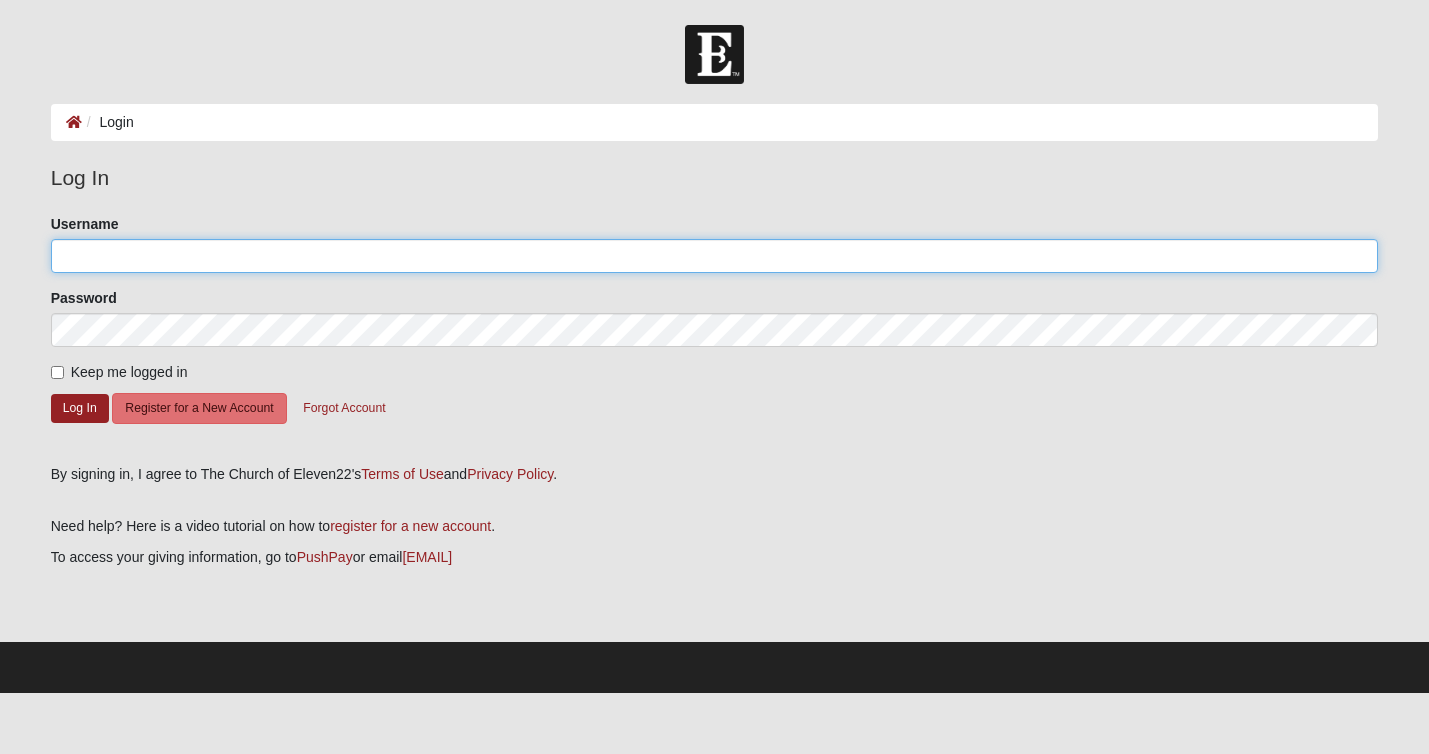 type on "Brouse" 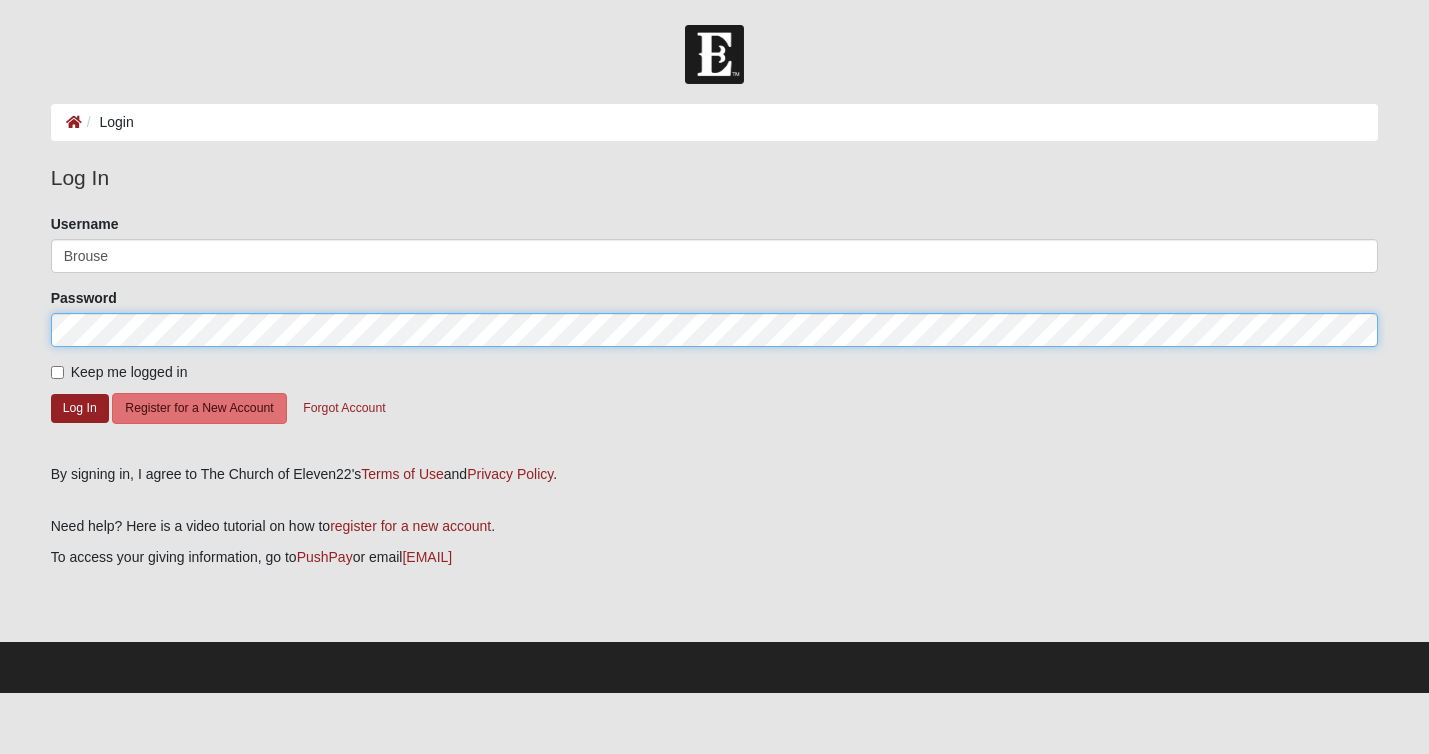 click on "Log In" 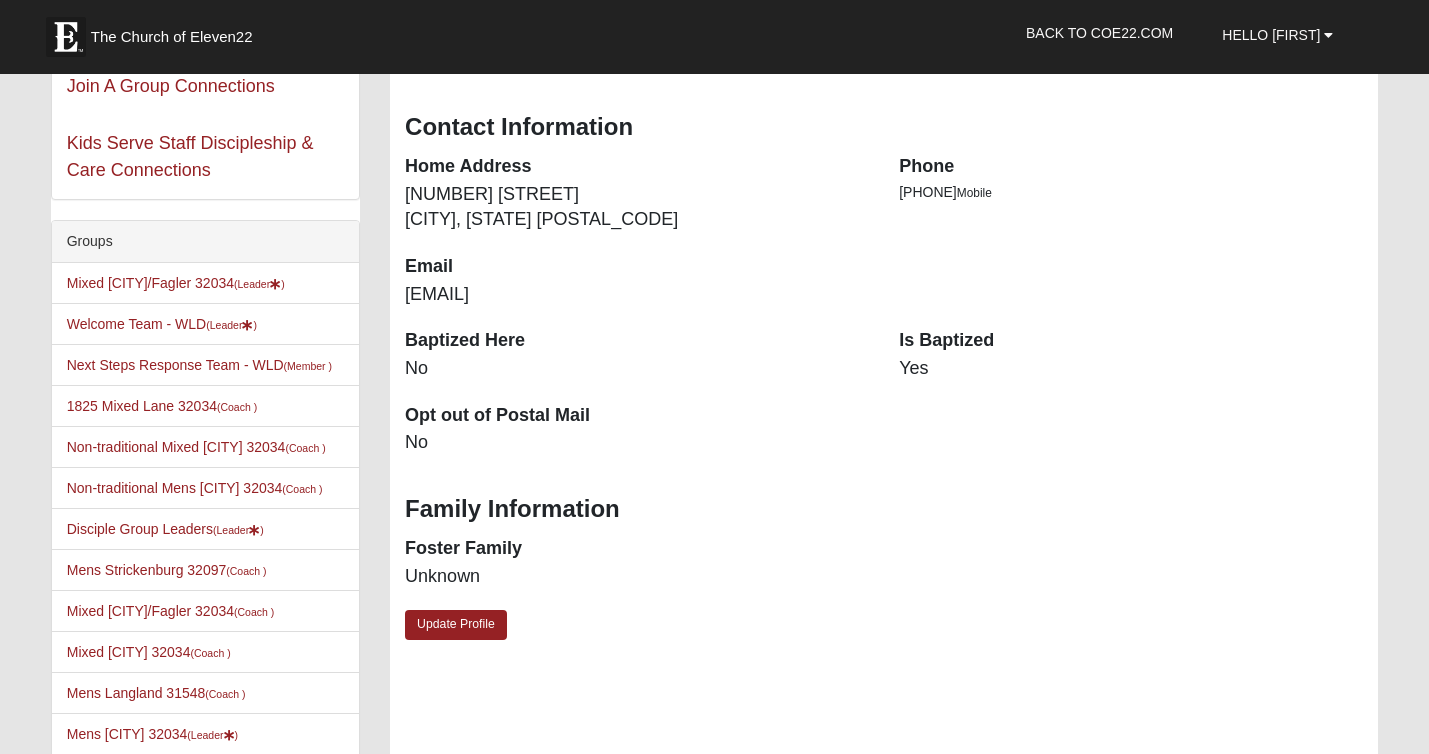 scroll, scrollTop: 364, scrollLeft: 0, axis: vertical 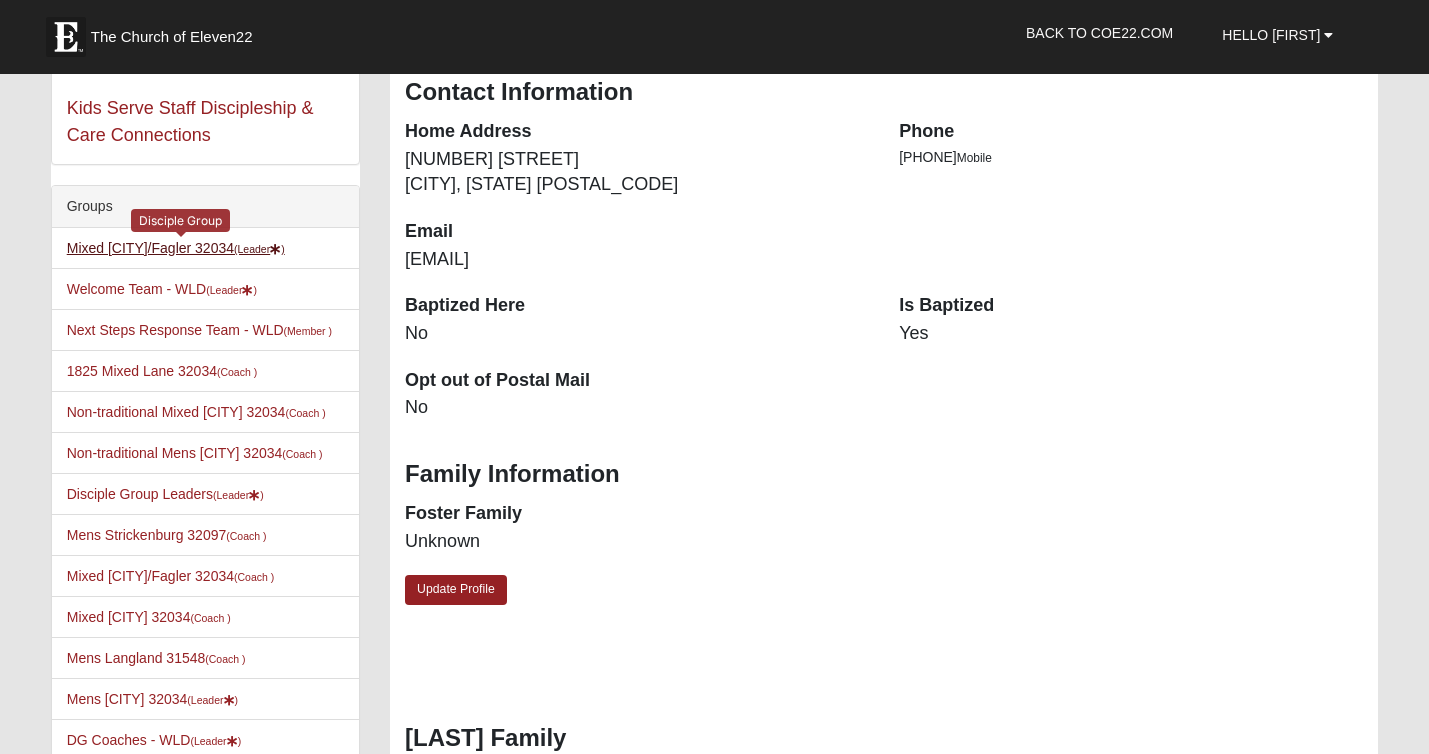 click on "Mixed [CITY]/Fagler 32034 (Leader
)" at bounding box center [176, 248] 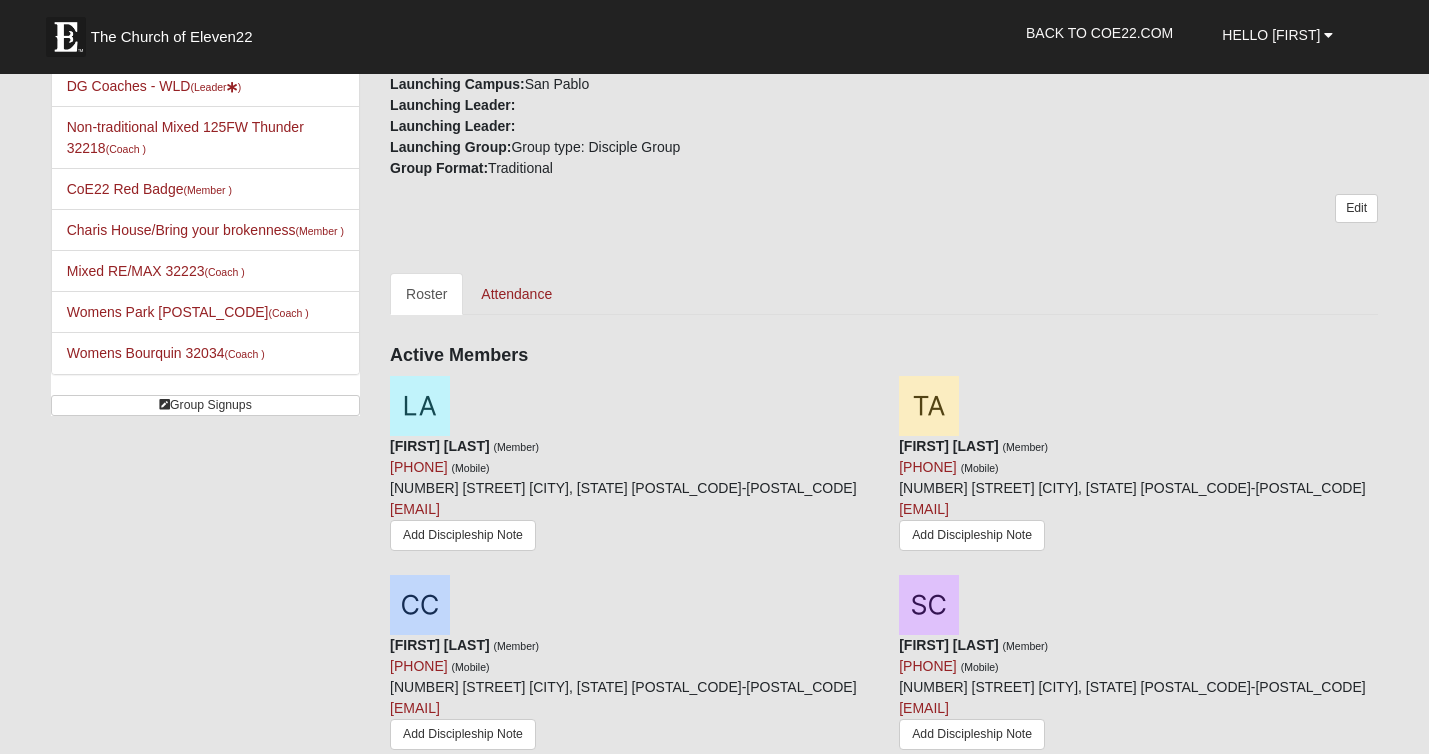 scroll, scrollTop: 705, scrollLeft: 0, axis: vertical 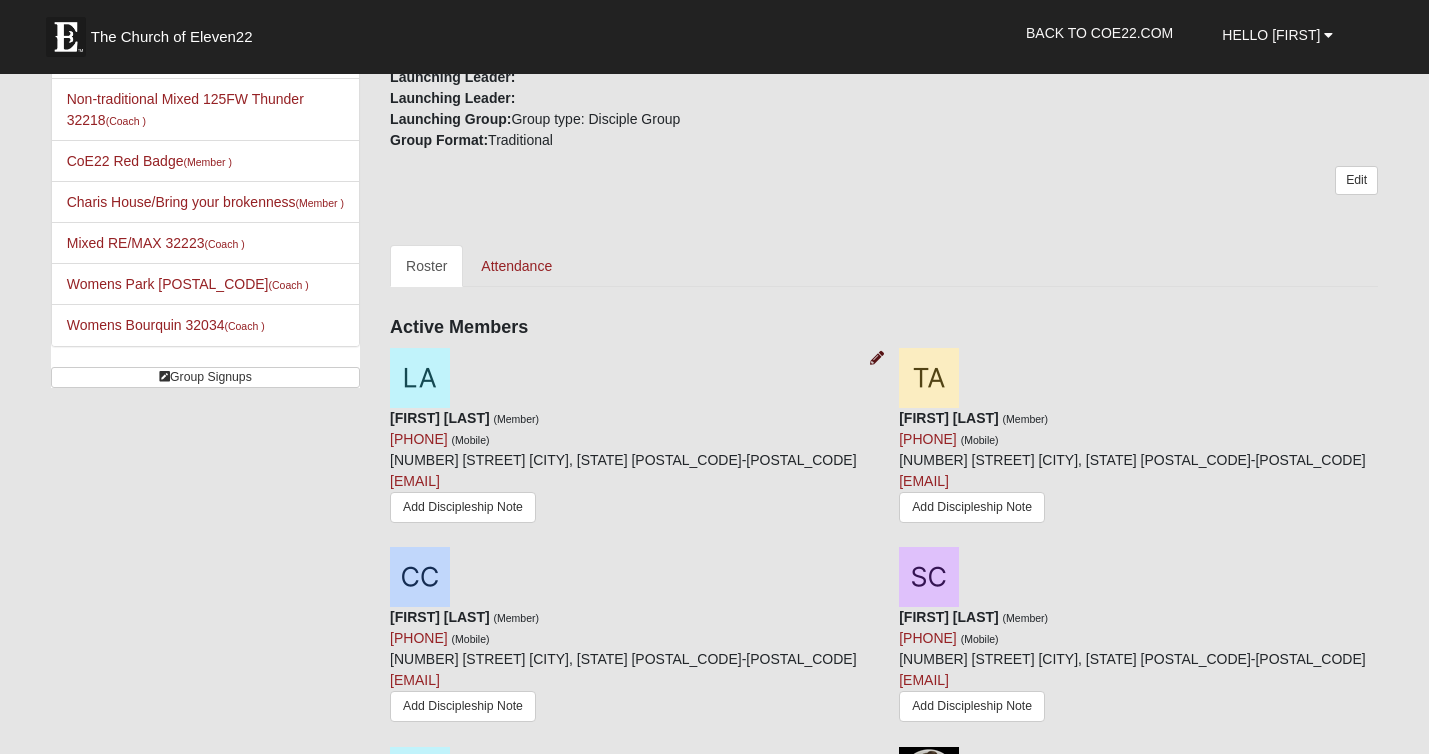 click at bounding box center (877, 358) 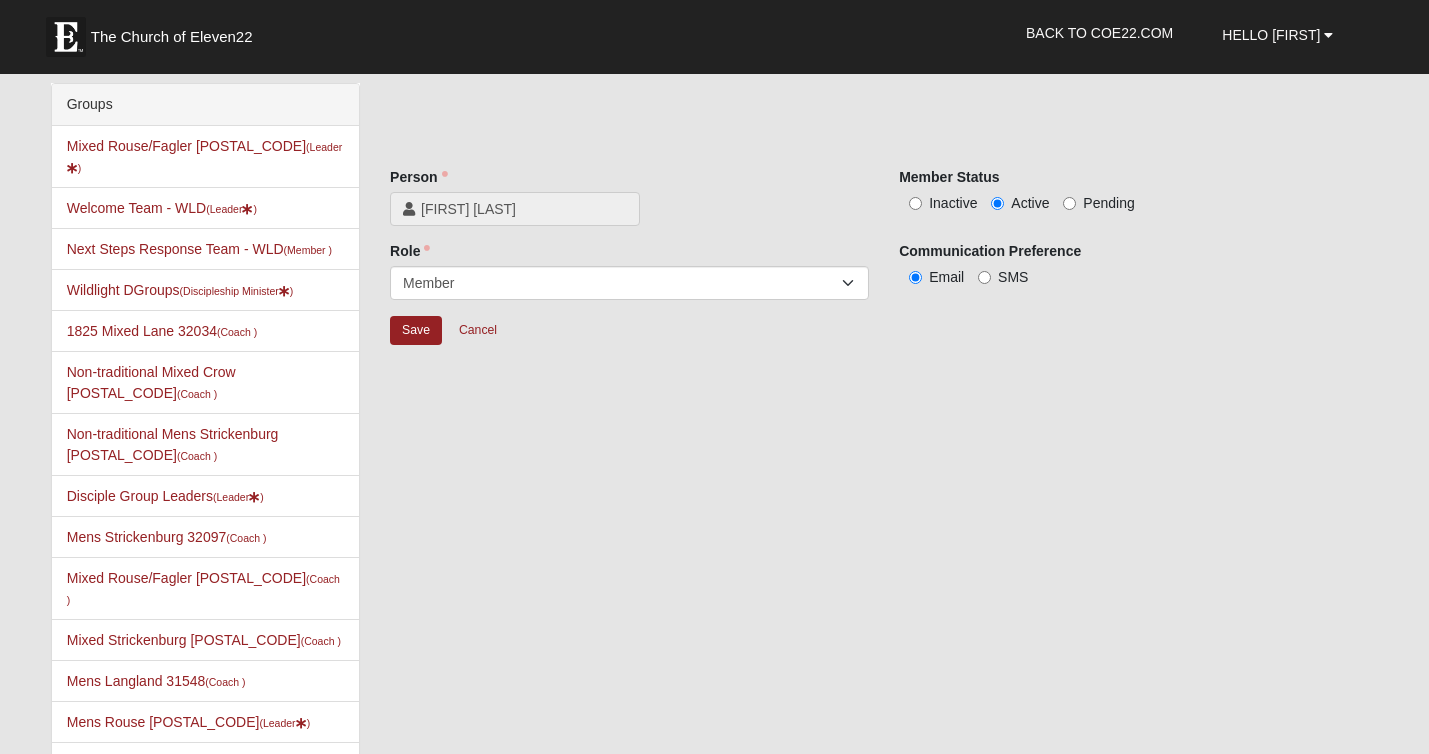 scroll, scrollTop: 0, scrollLeft: 0, axis: both 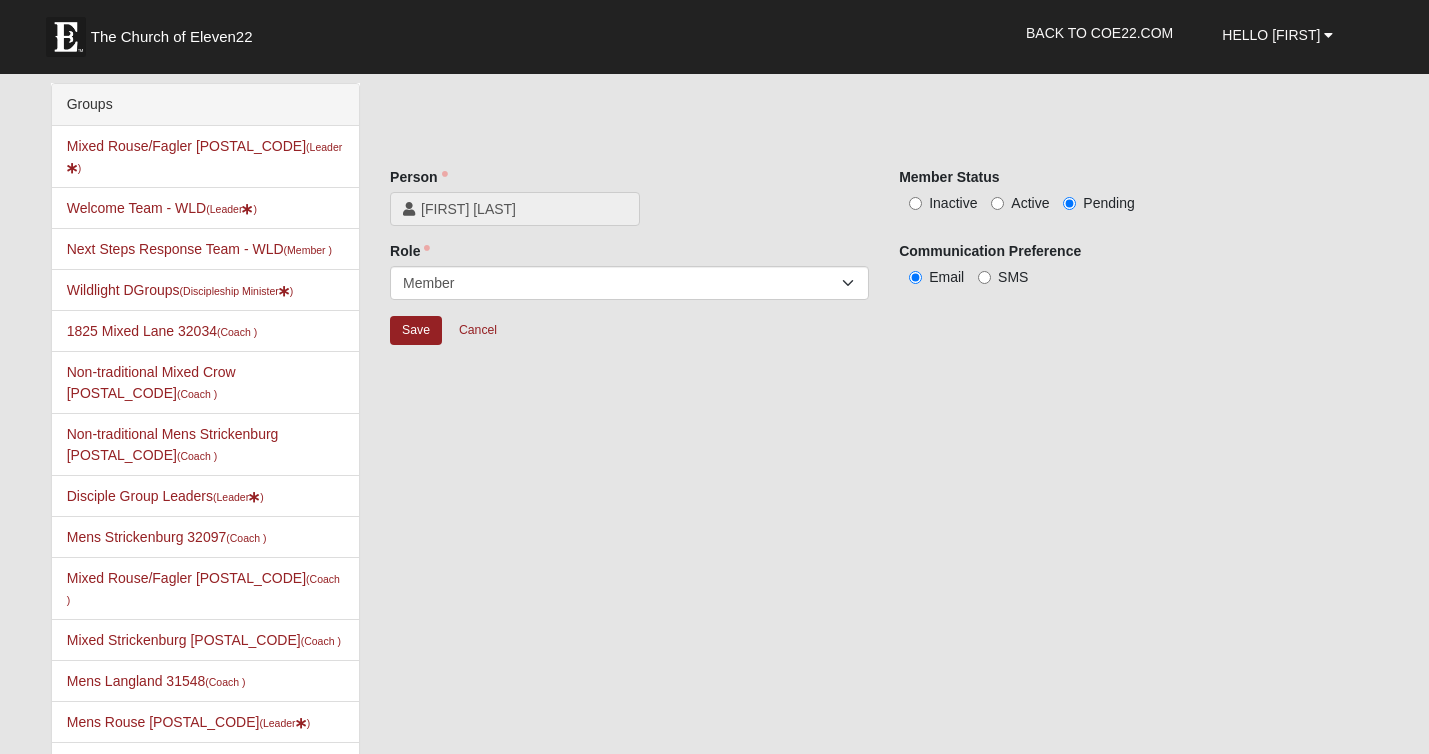 click on "Pending" at bounding box center [1069, 203] 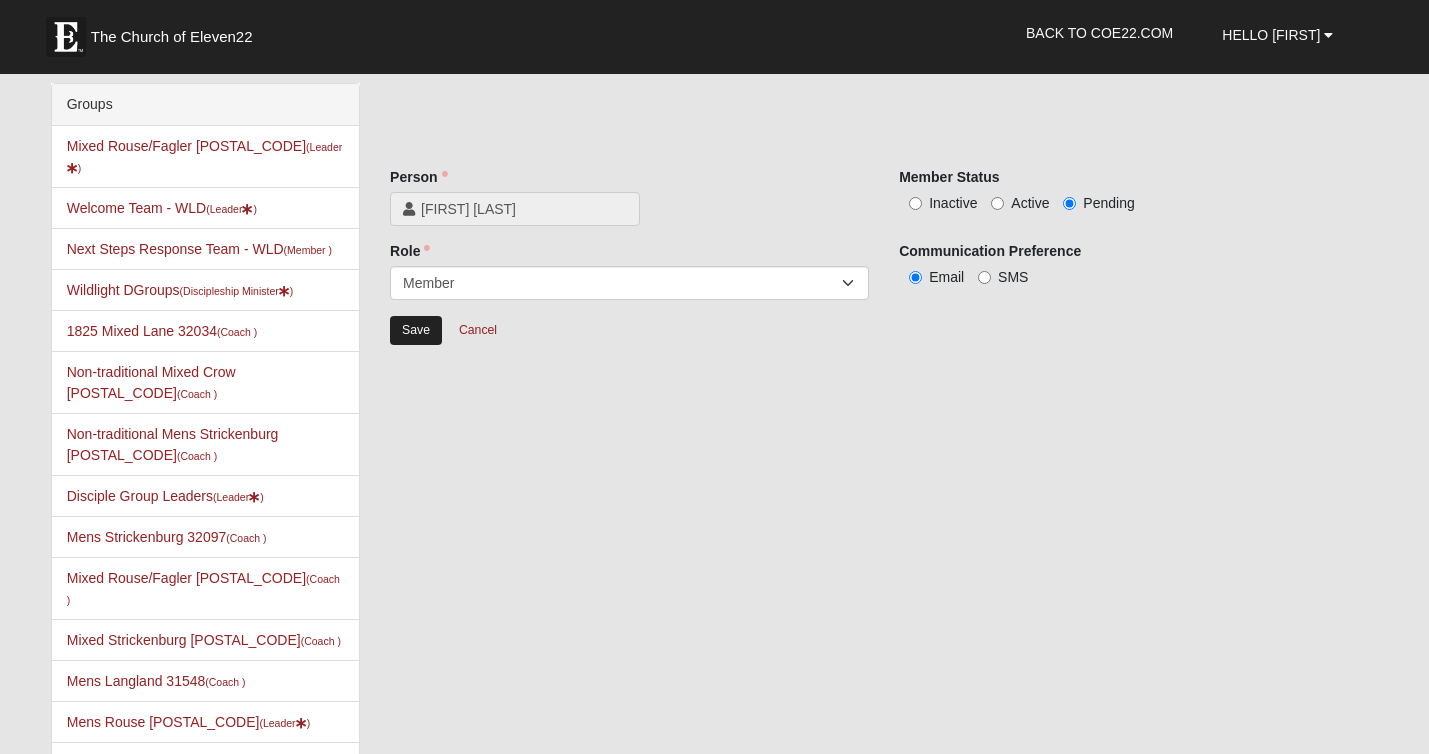 click on "Save" at bounding box center (416, 330) 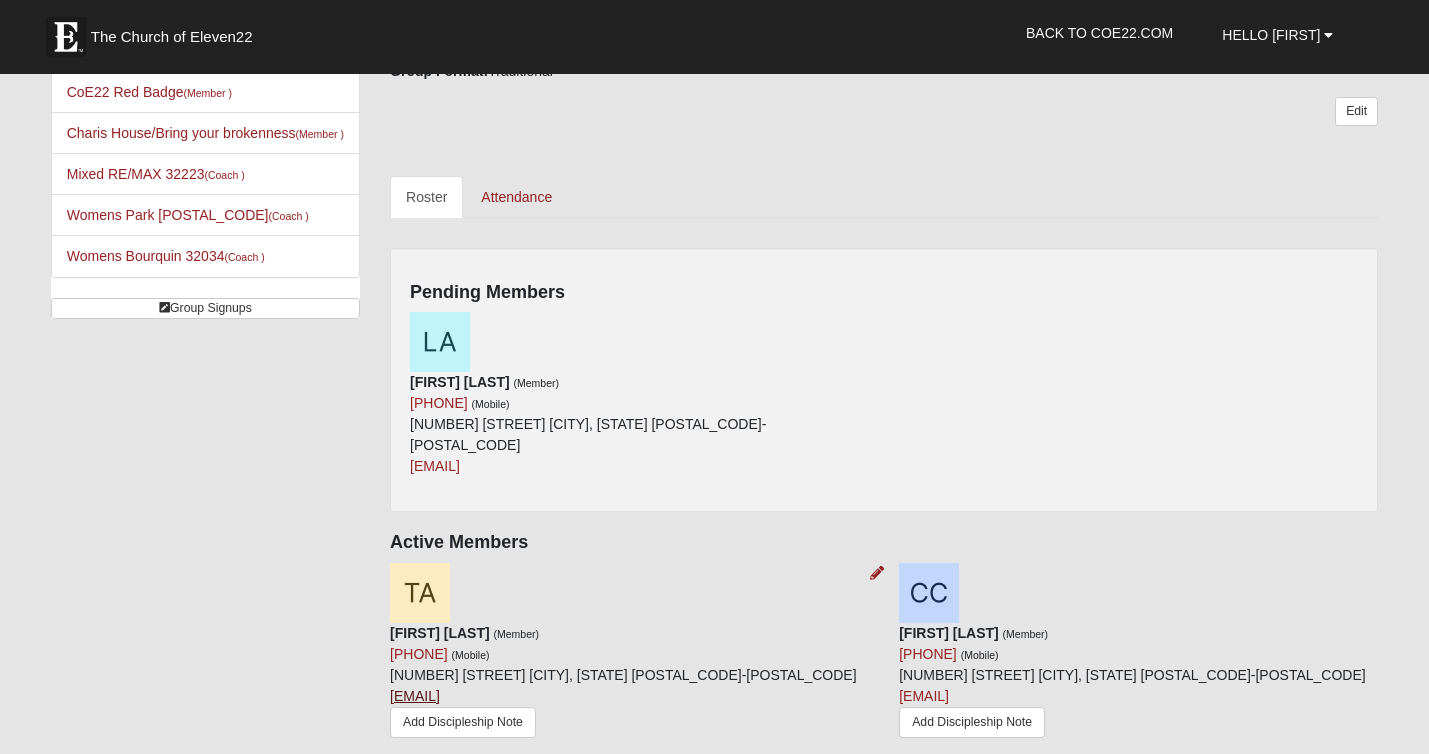scroll, scrollTop: 781, scrollLeft: 0, axis: vertical 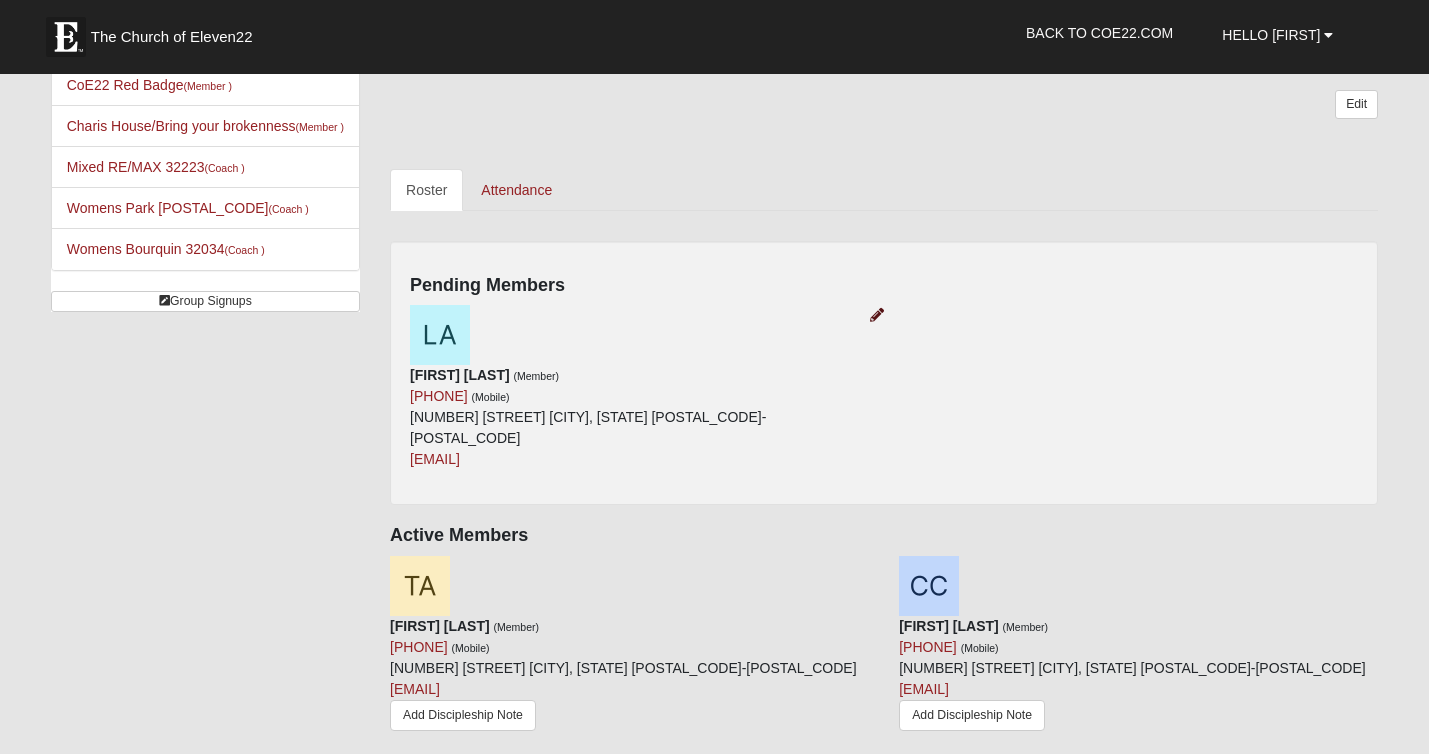 click at bounding box center (877, 315) 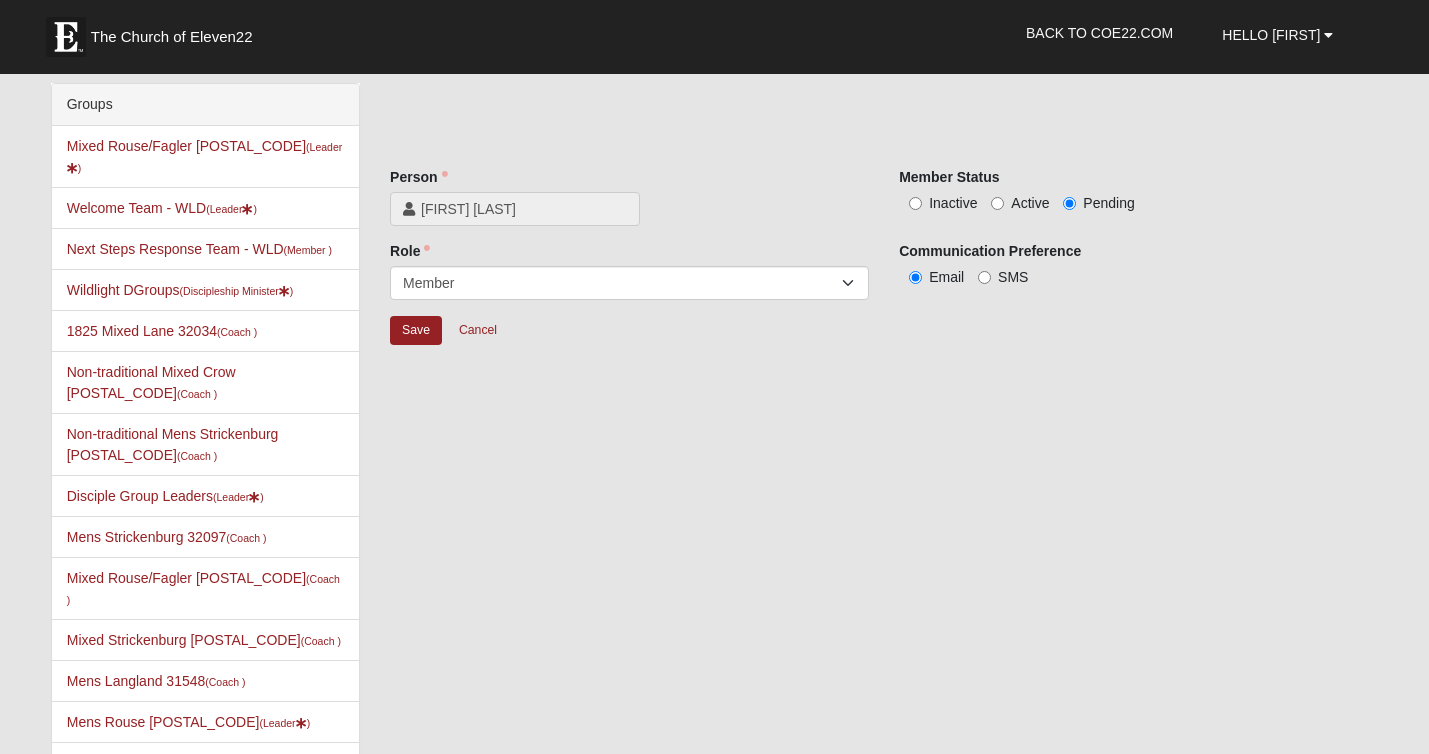 scroll, scrollTop: 0, scrollLeft: 0, axis: both 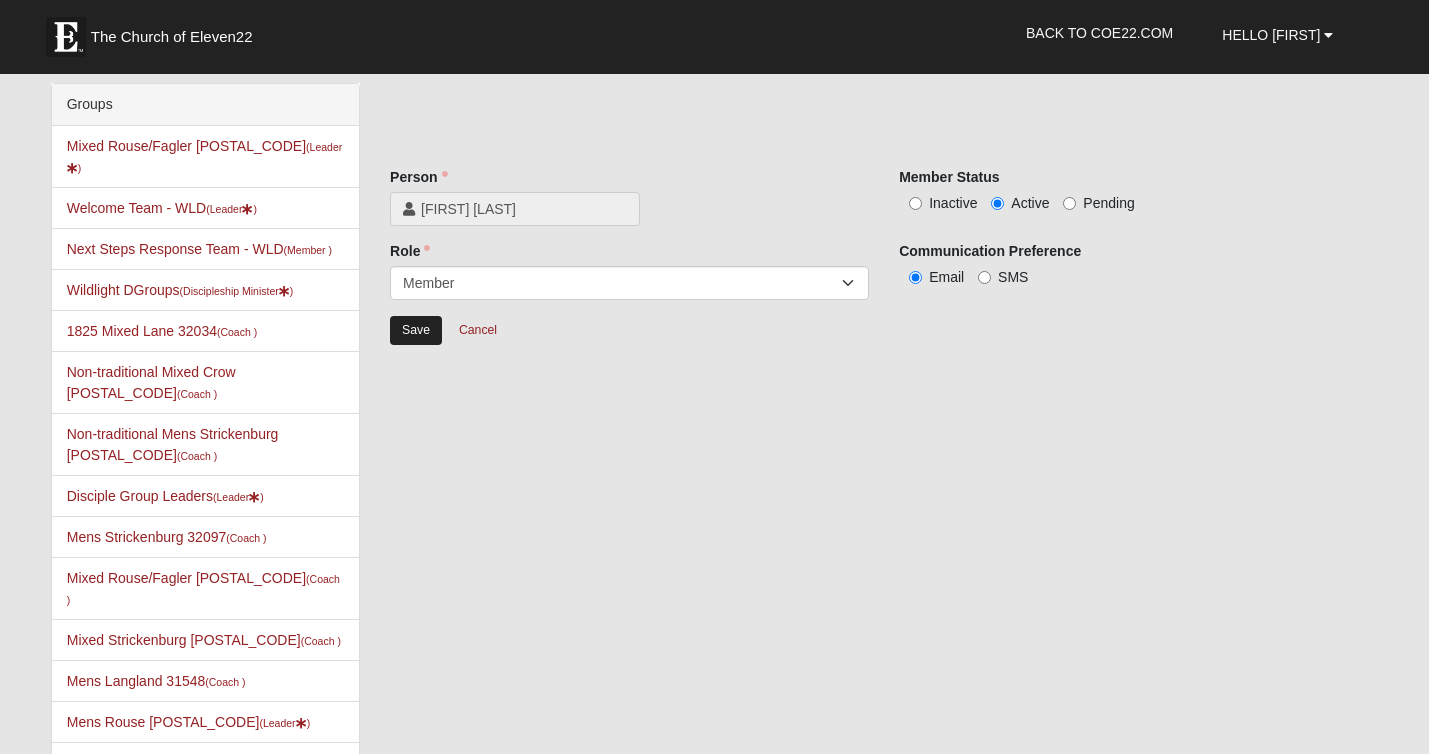 click on "Save" at bounding box center (416, 330) 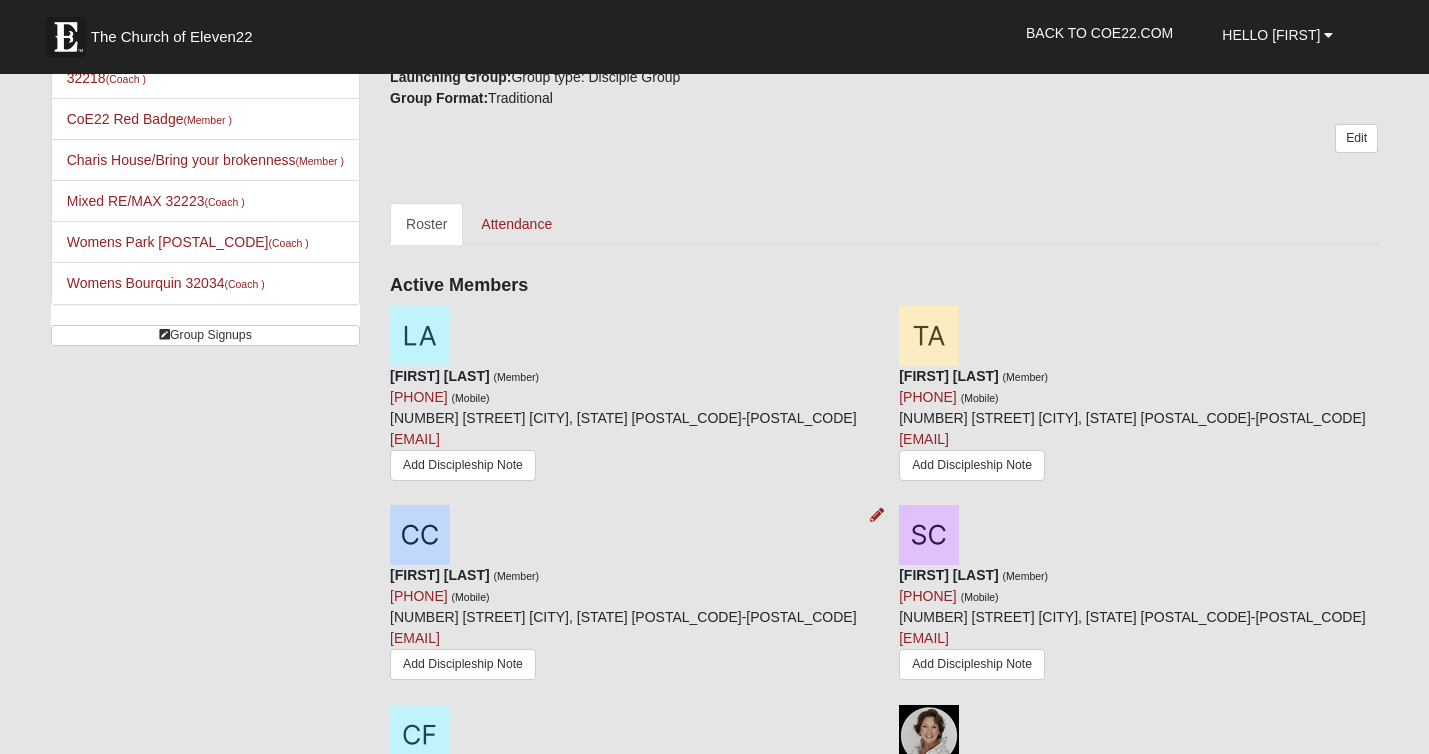 scroll, scrollTop: 742, scrollLeft: 0, axis: vertical 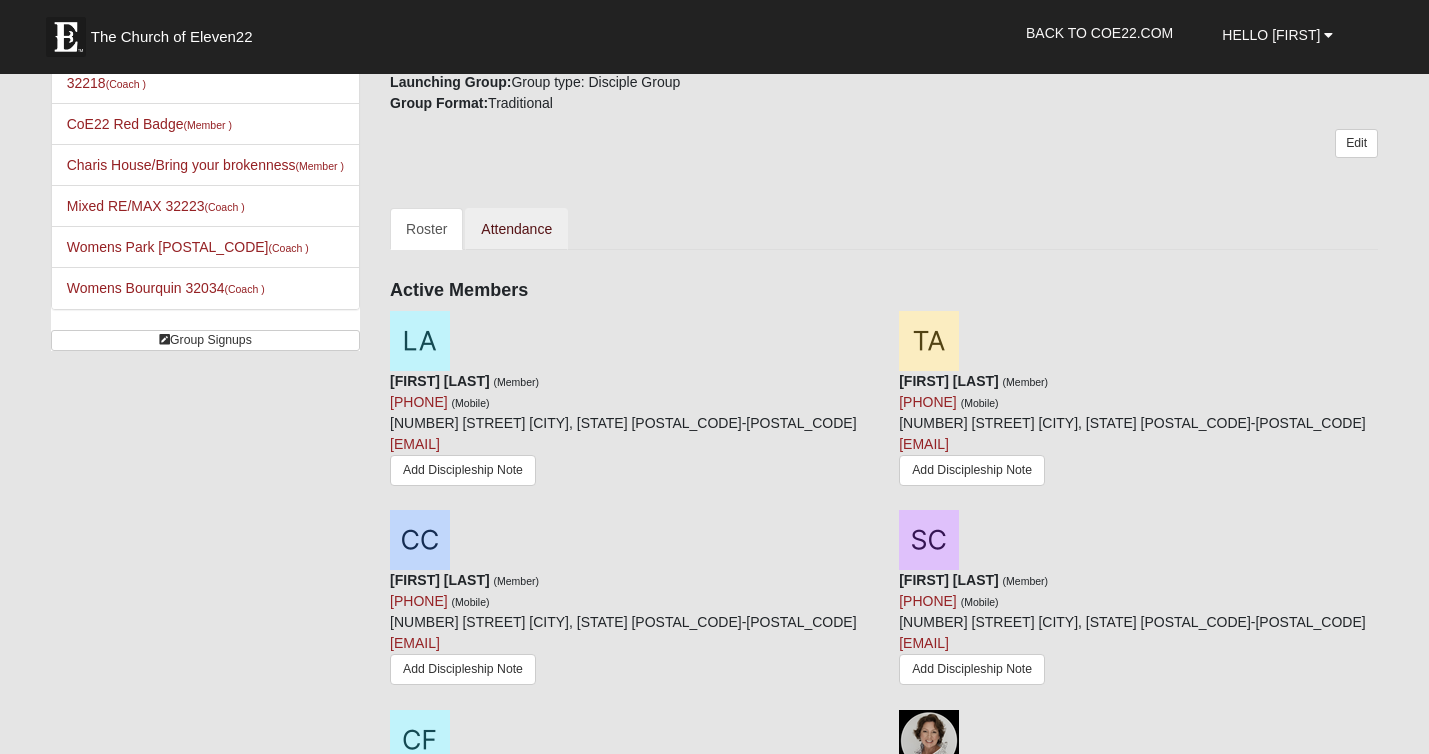 click on "Attendance" at bounding box center [516, 229] 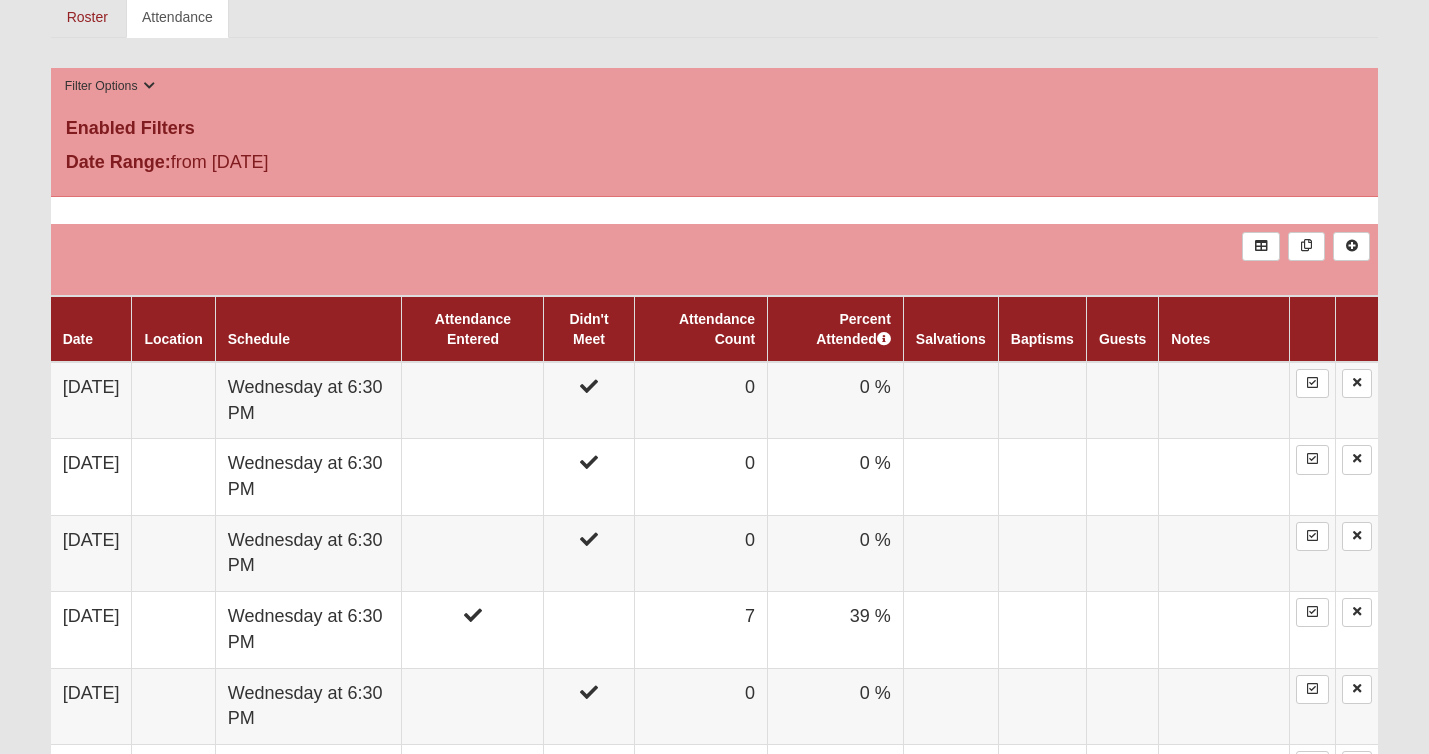 scroll, scrollTop: 944, scrollLeft: 0, axis: vertical 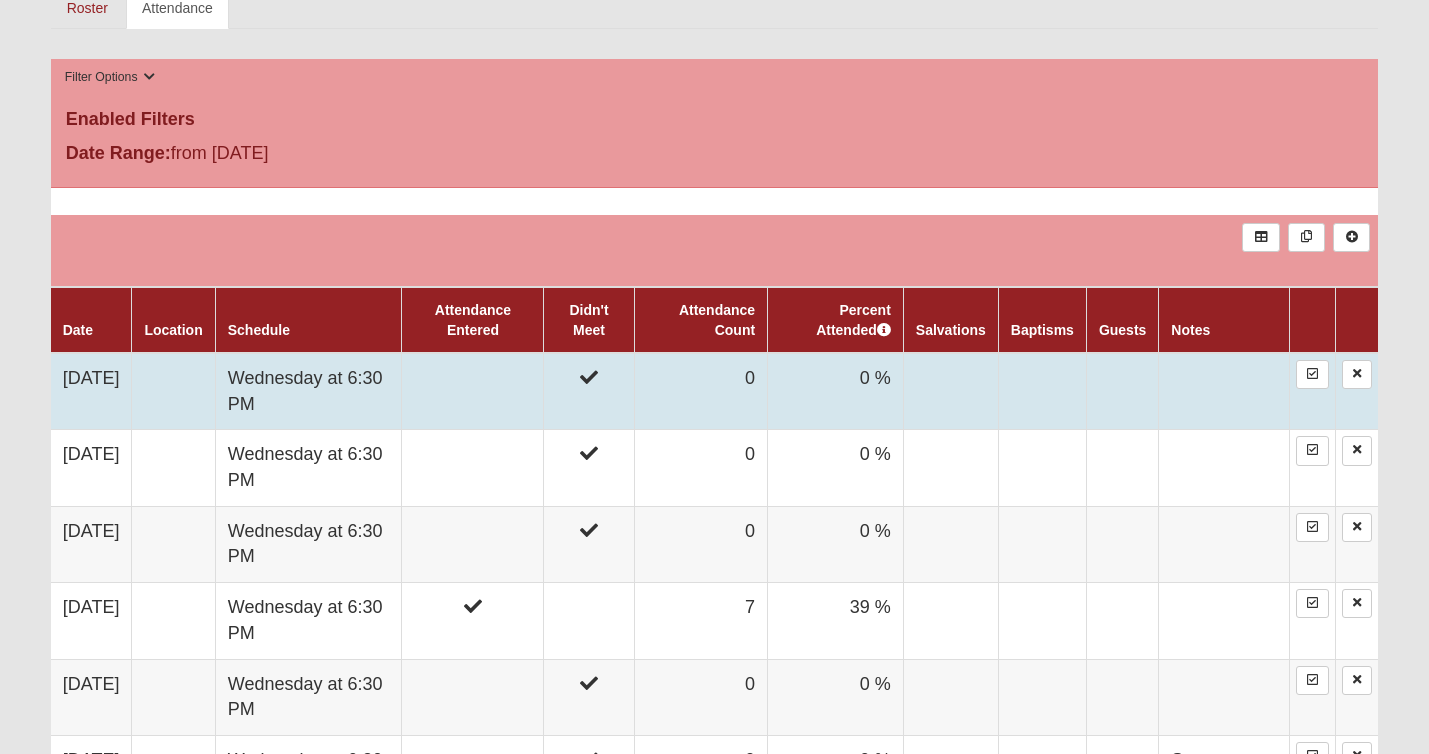 click at bounding box center [473, 391] 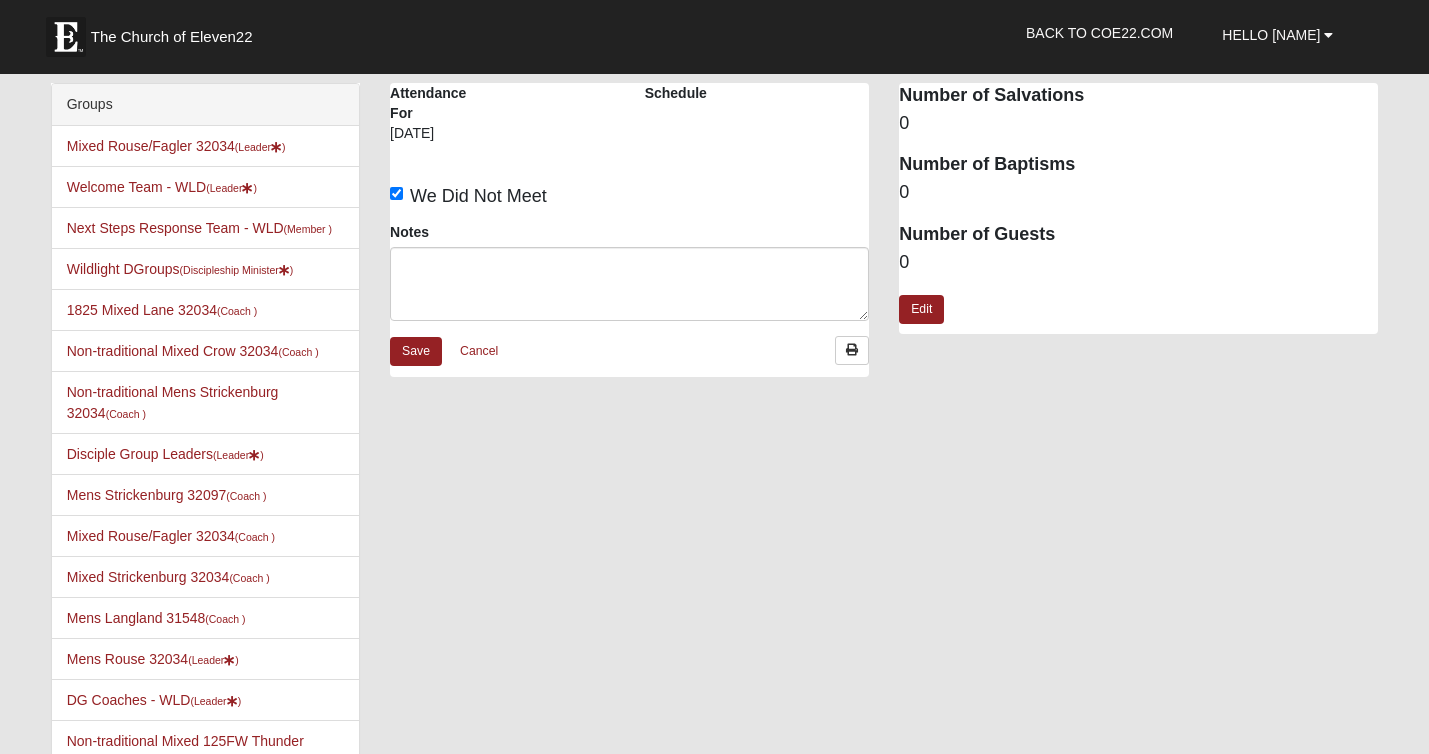 scroll, scrollTop: 0, scrollLeft: 0, axis: both 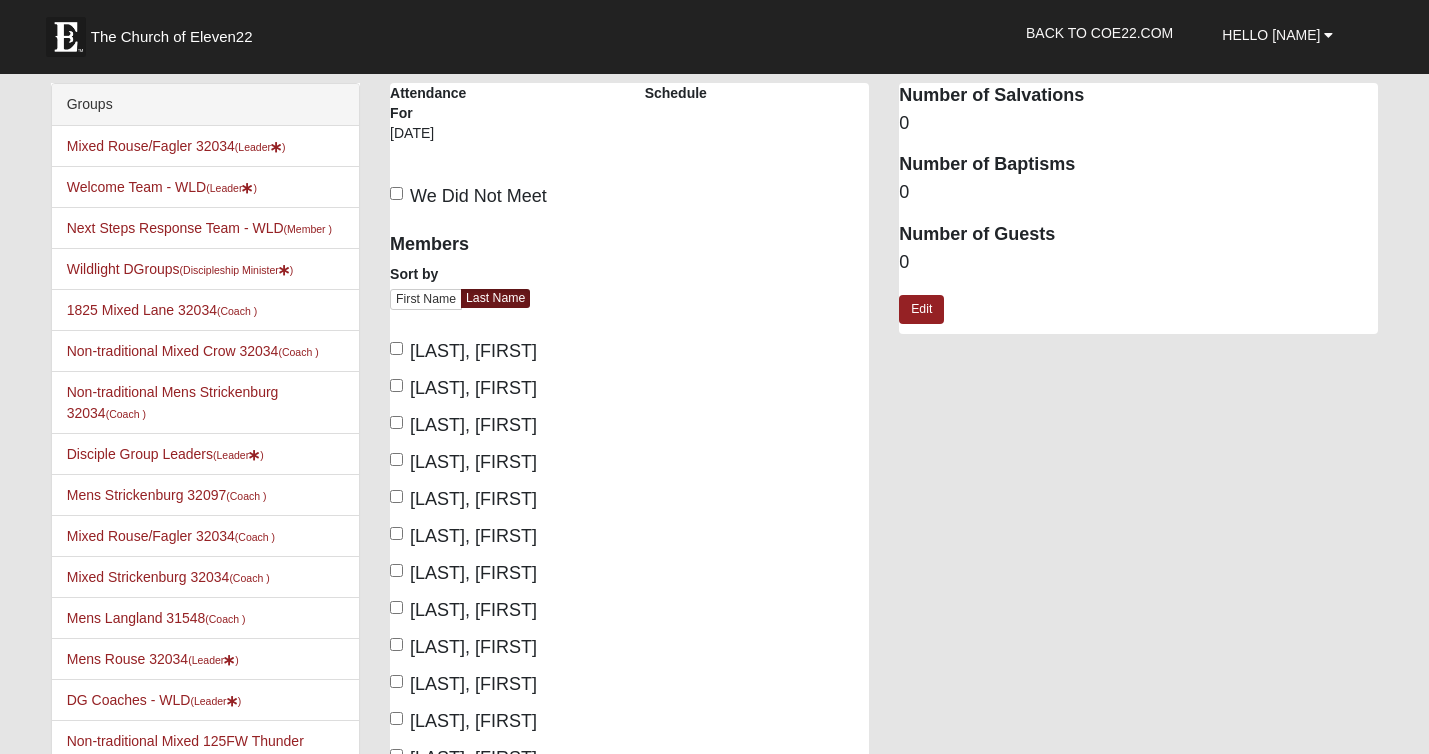 click on "We Did Not Meet" at bounding box center (396, 193) 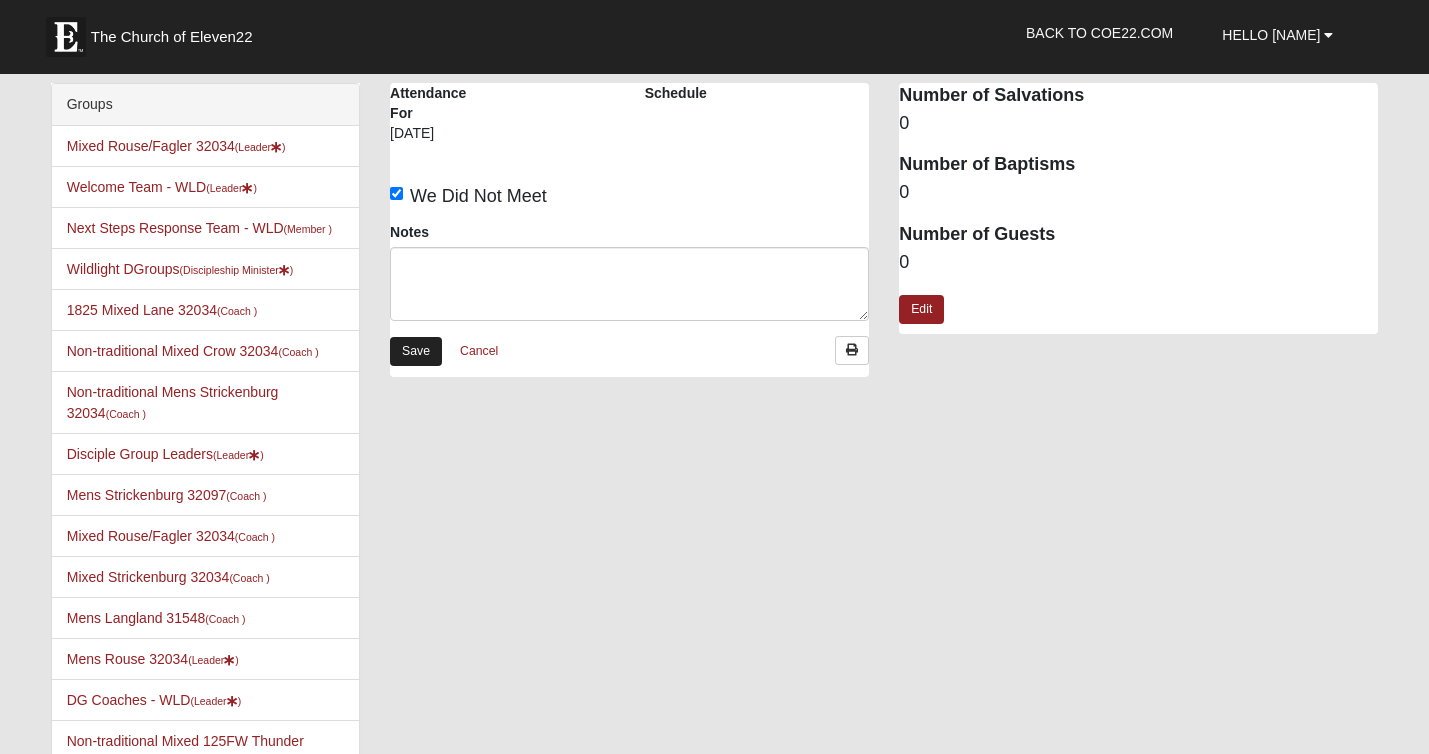 click on "Save" at bounding box center (416, 351) 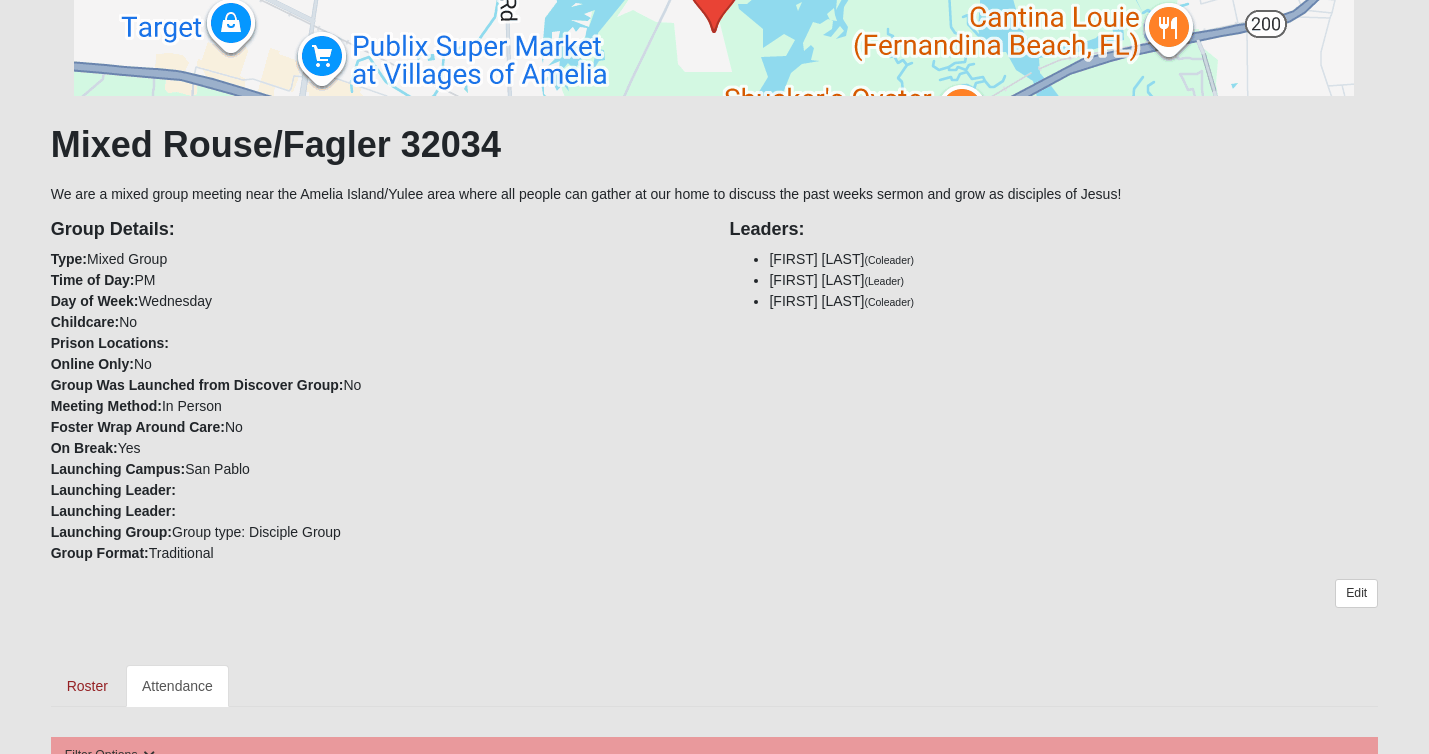 scroll, scrollTop: 348, scrollLeft: 0, axis: vertical 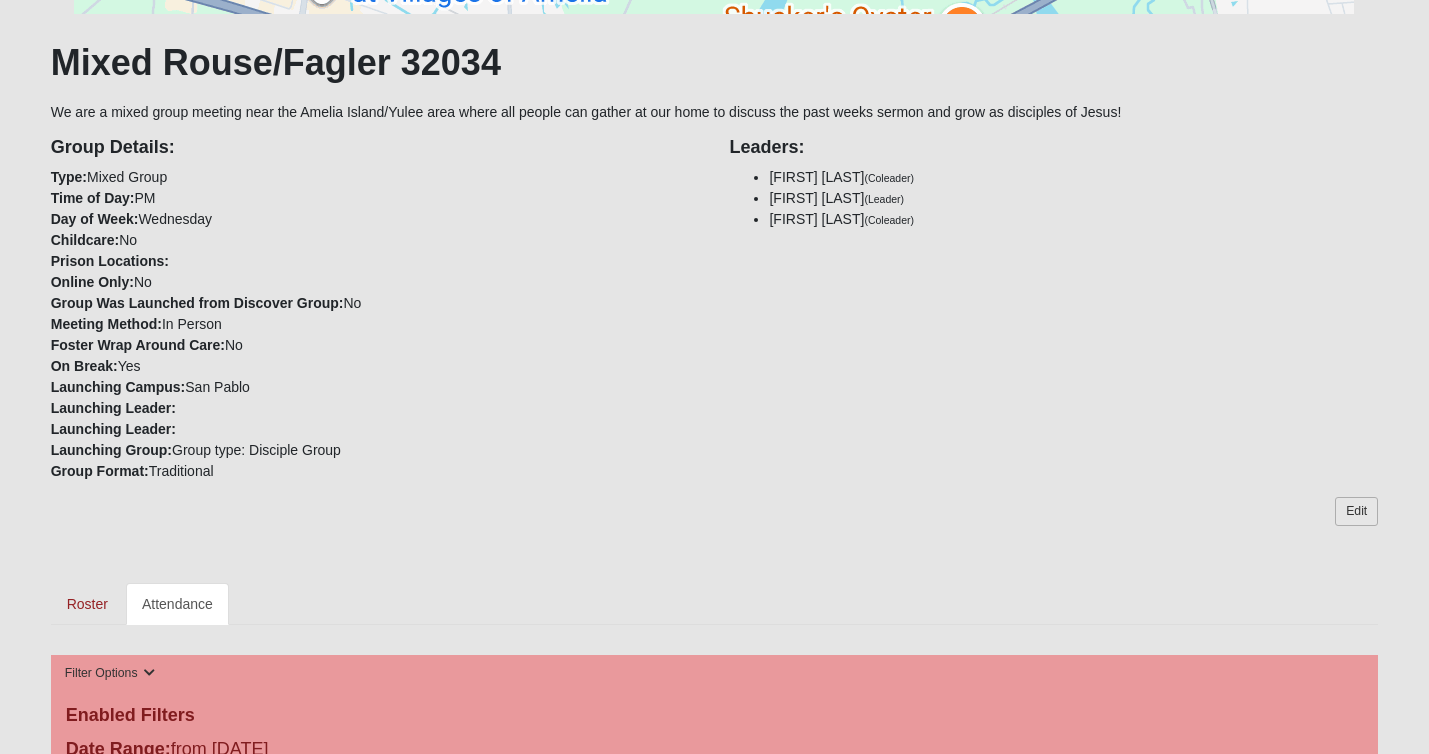 click on "Edit" at bounding box center [1356, 511] 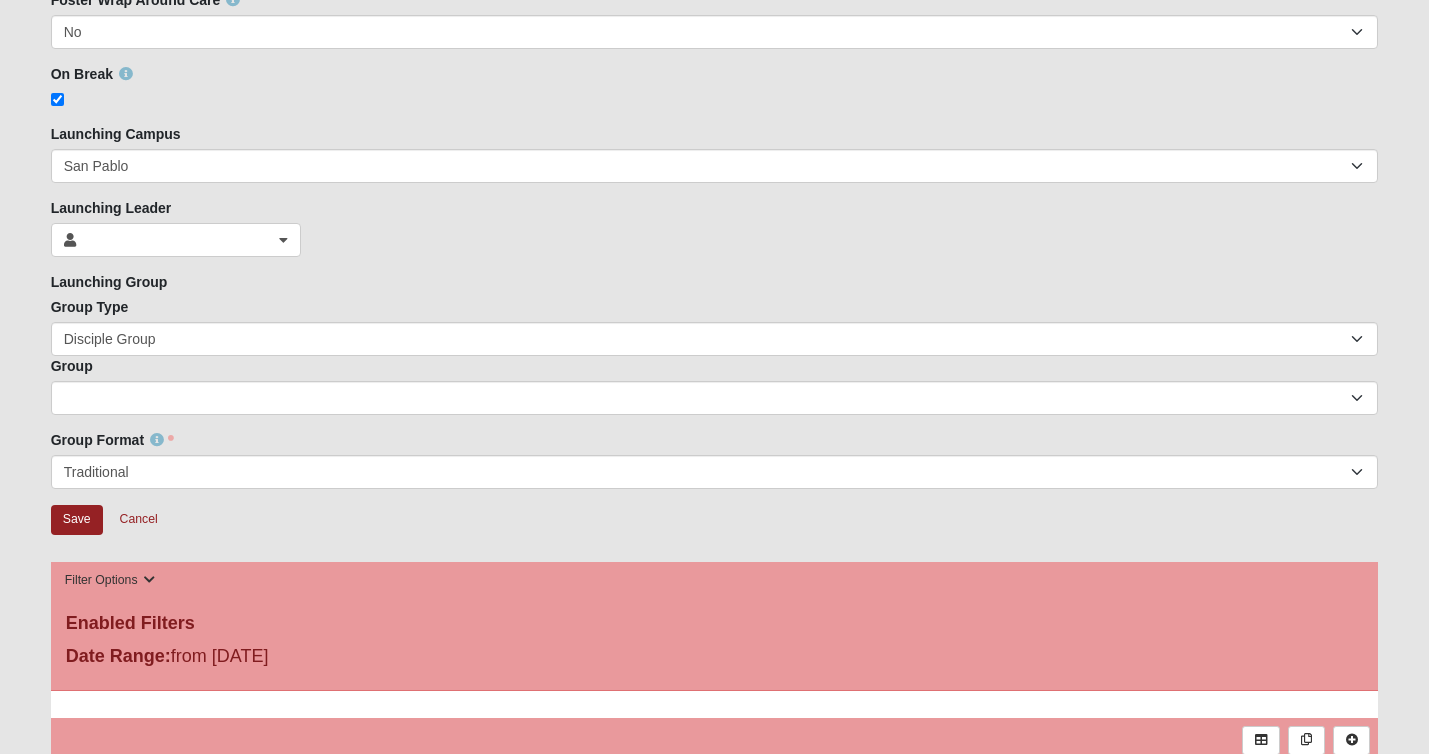 scroll, scrollTop: 994, scrollLeft: 0, axis: vertical 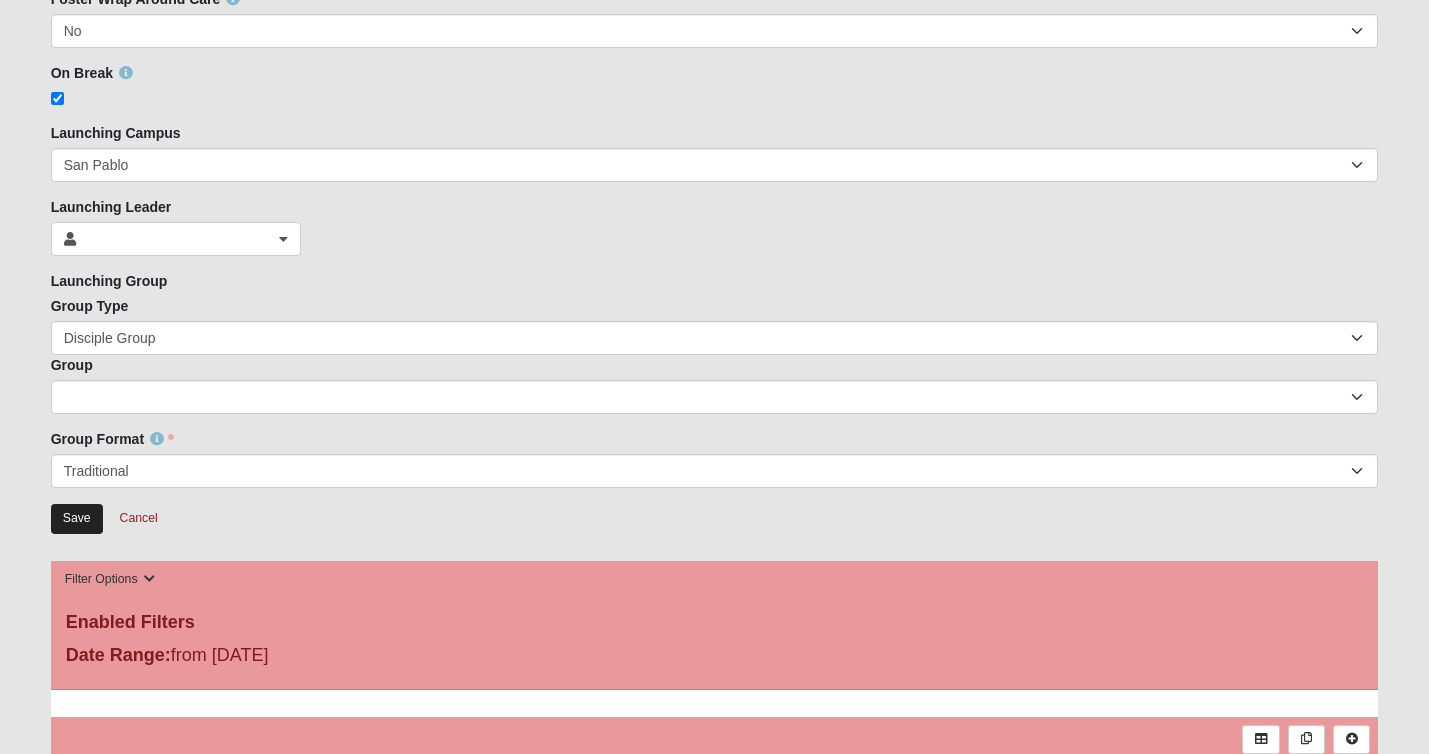 click on "Save" at bounding box center (77, 518) 